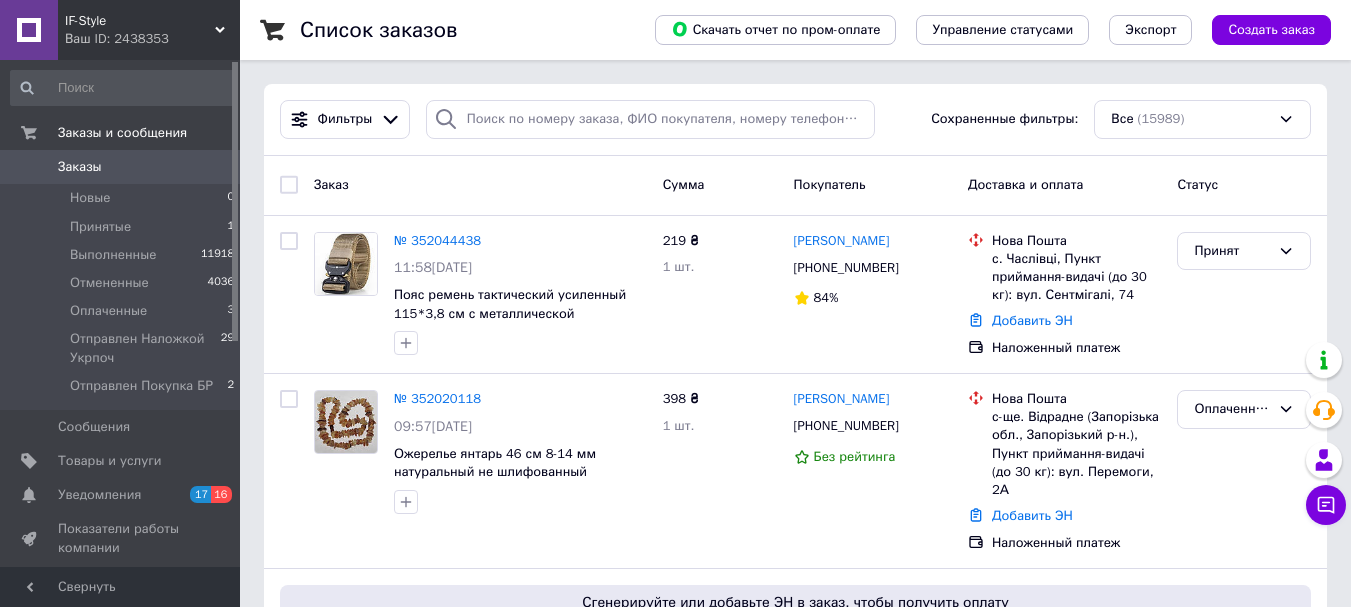 scroll, scrollTop: 0, scrollLeft: 0, axis: both 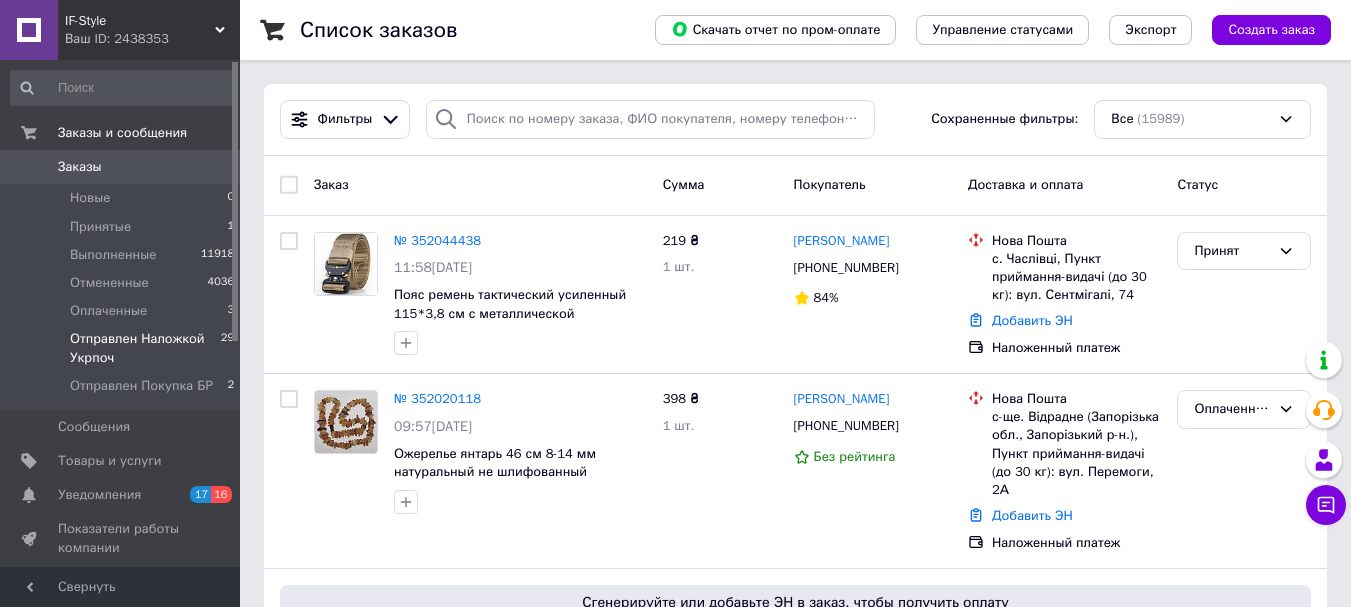 click on "Отправлен Наложкой Укрпоч" at bounding box center [145, 348] 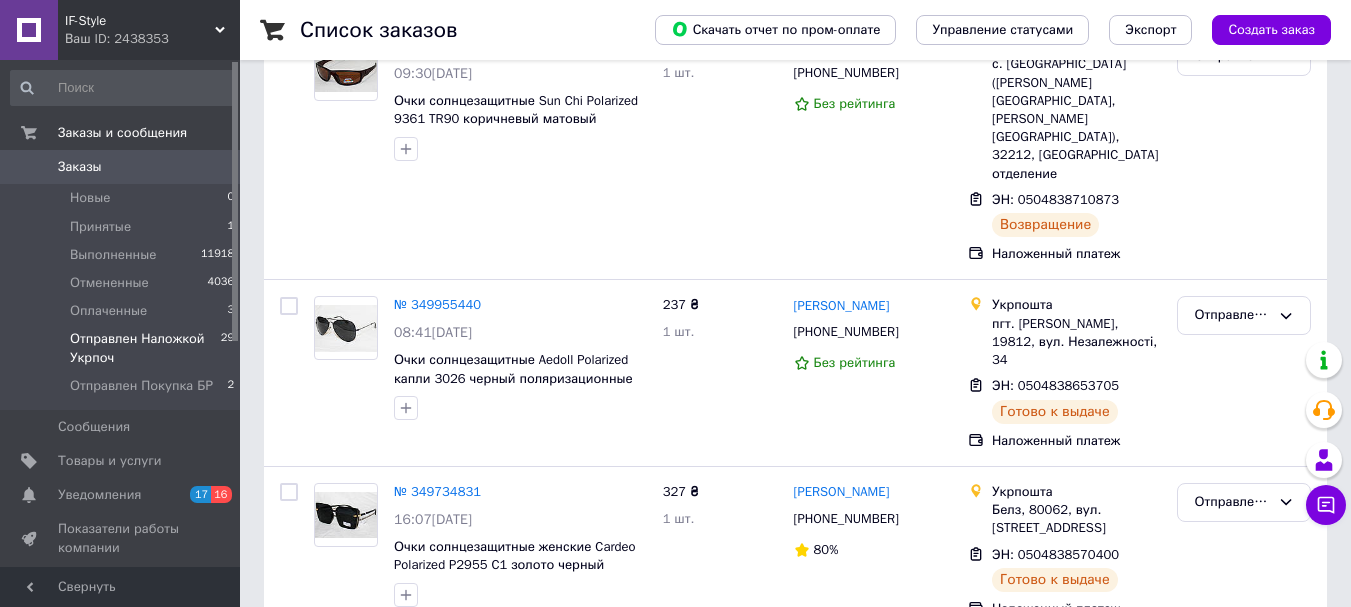 scroll, scrollTop: 5297, scrollLeft: 0, axis: vertical 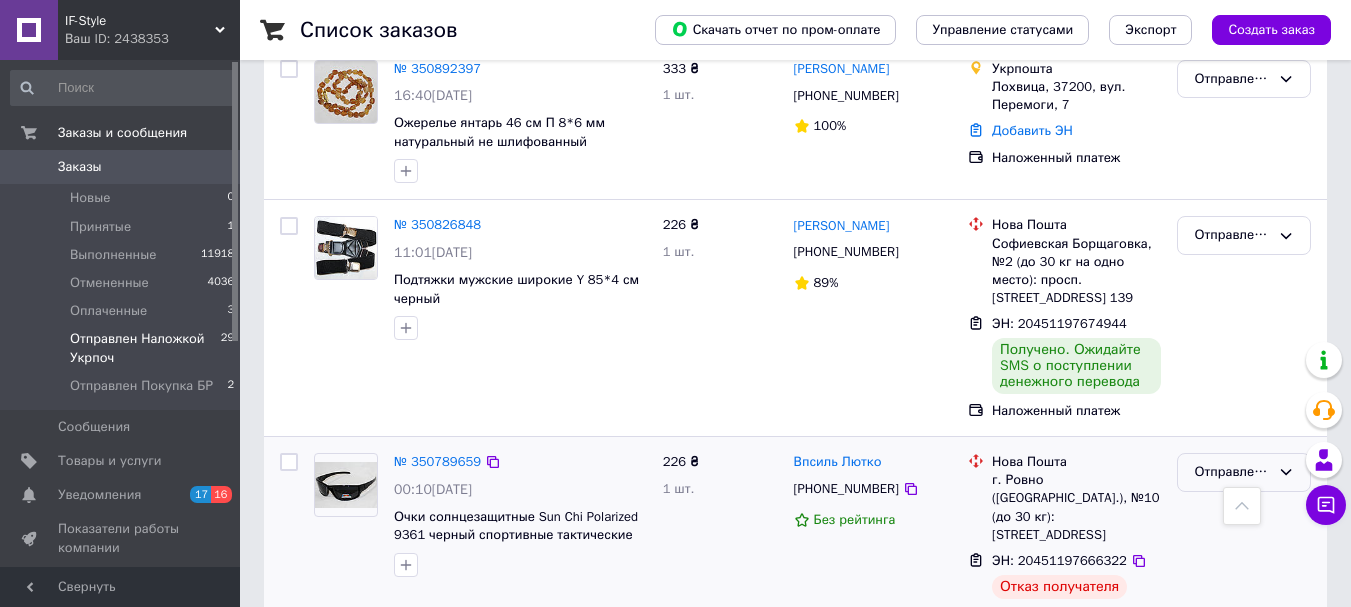 click on "Отправлен Наложкой Укрпоч" at bounding box center (1232, 472) 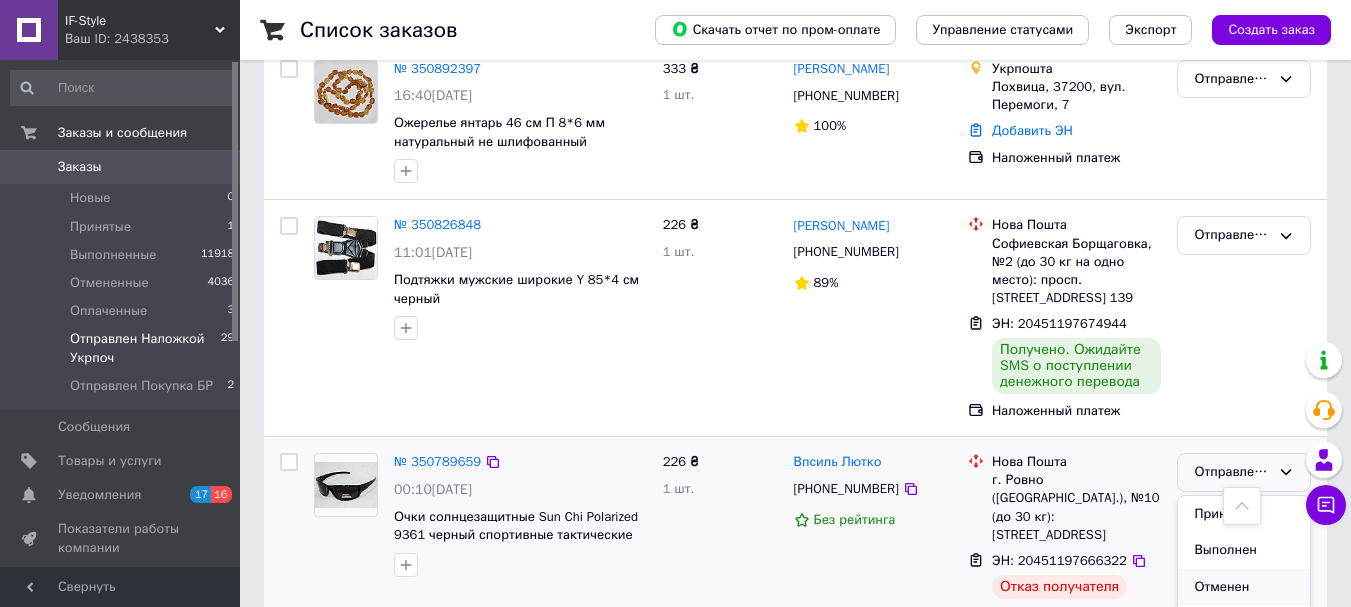 click on "Отменен" at bounding box center [1244, 587] 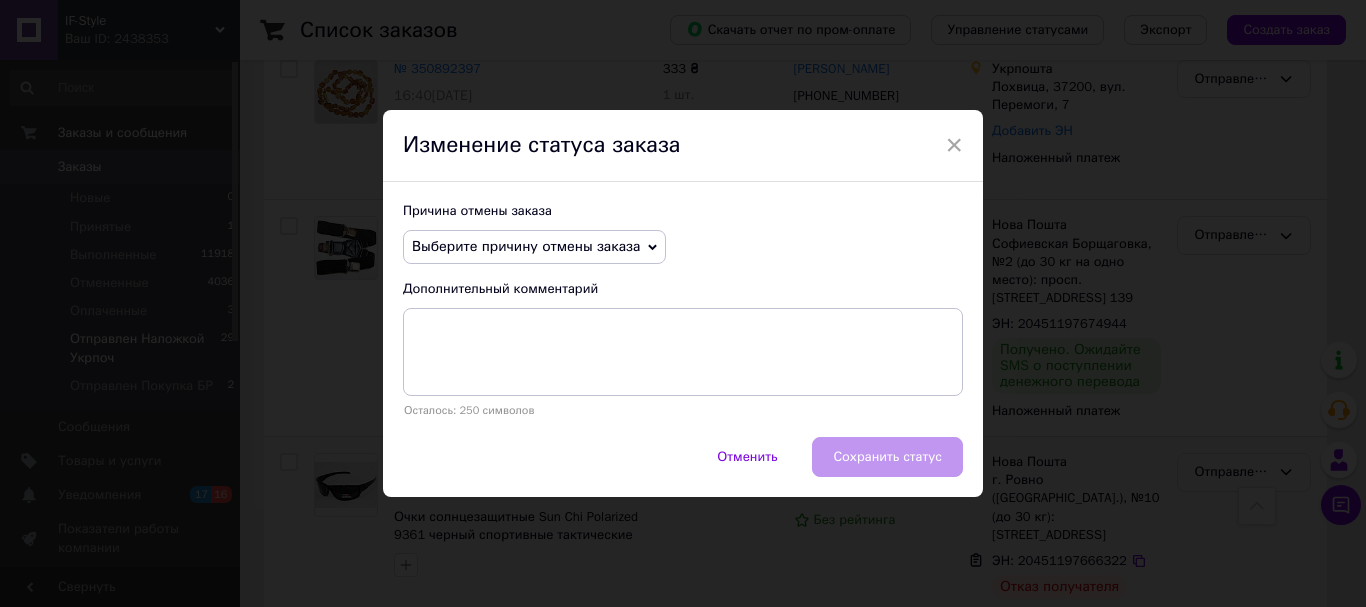 click on "Выберите причину отмены заказа" at bounding box center (526, 246) 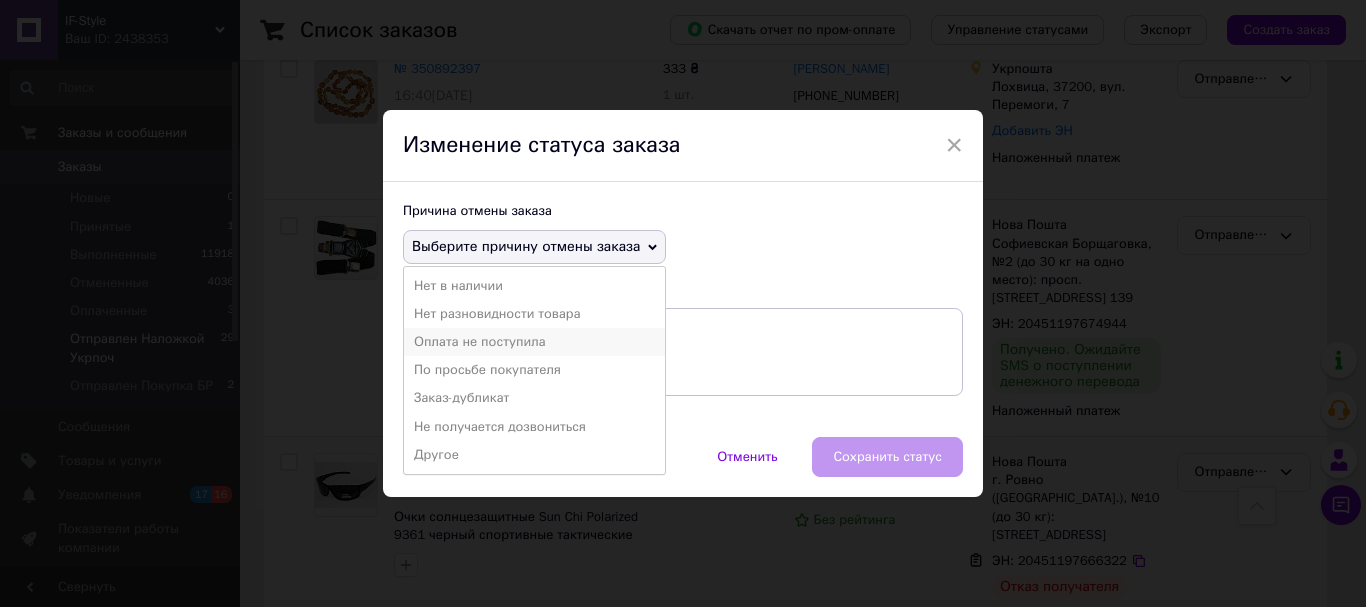 click on "Оплата не поступила" at bounding box center [534, 342] 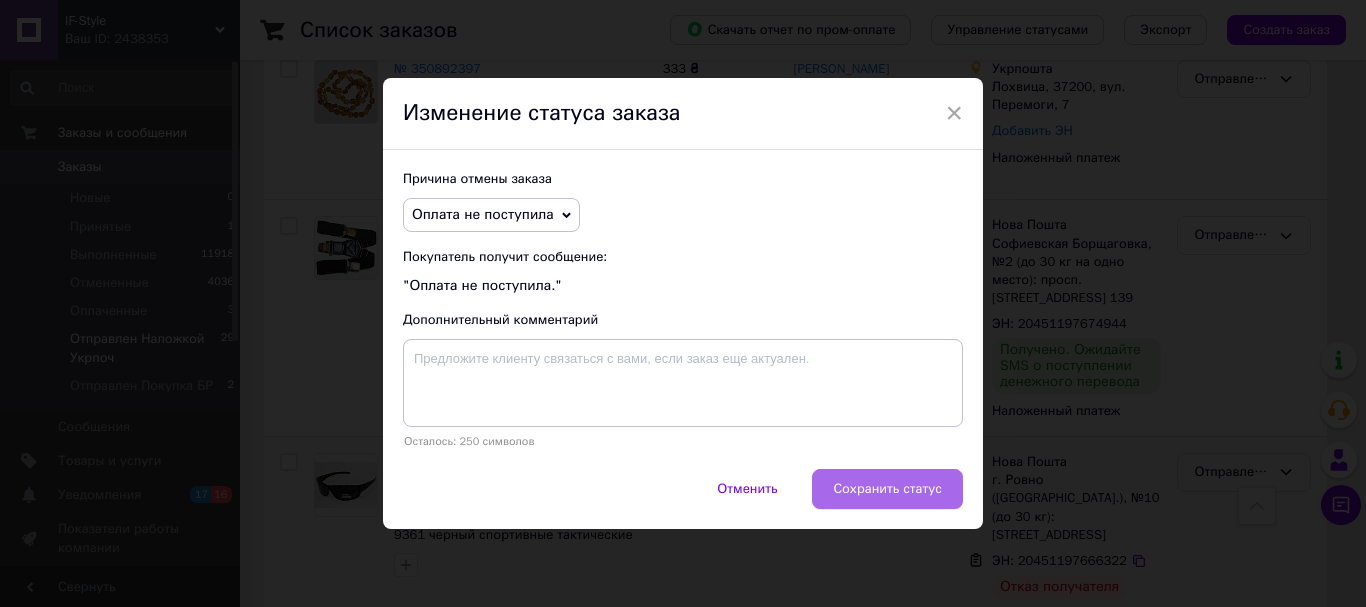 click on "Сохранить статус" at bounding box center (887, 489) 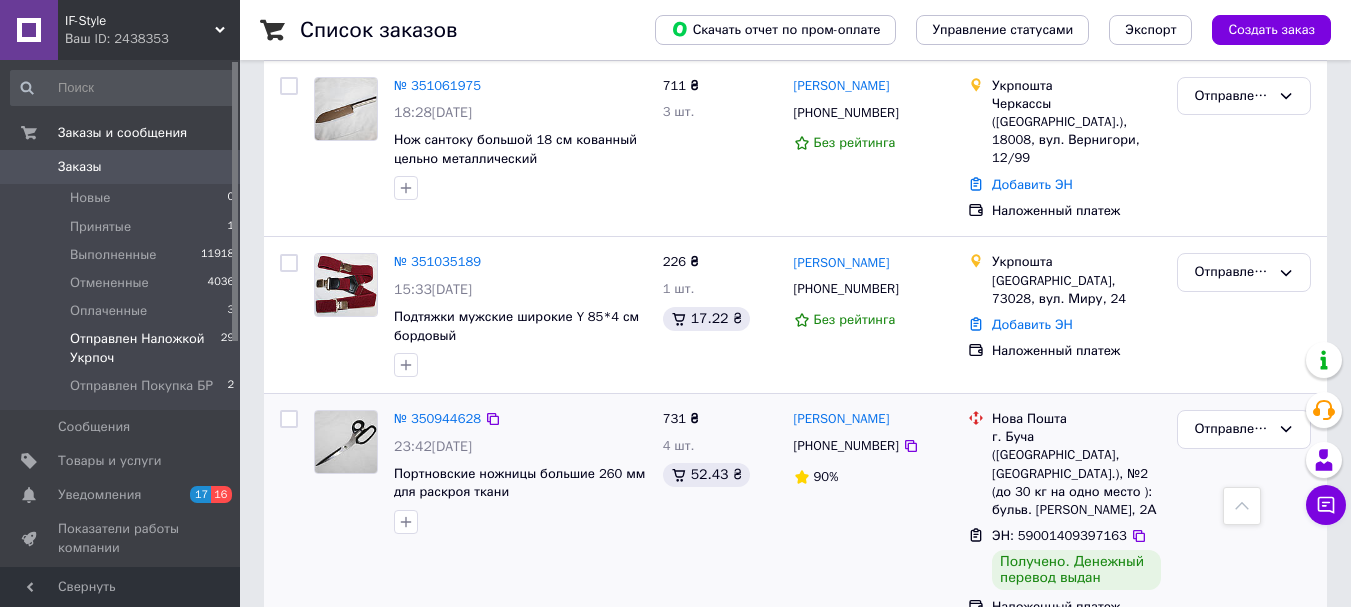scroll, scrollTop: 2397, scrollLeft: 0, axis: vertical 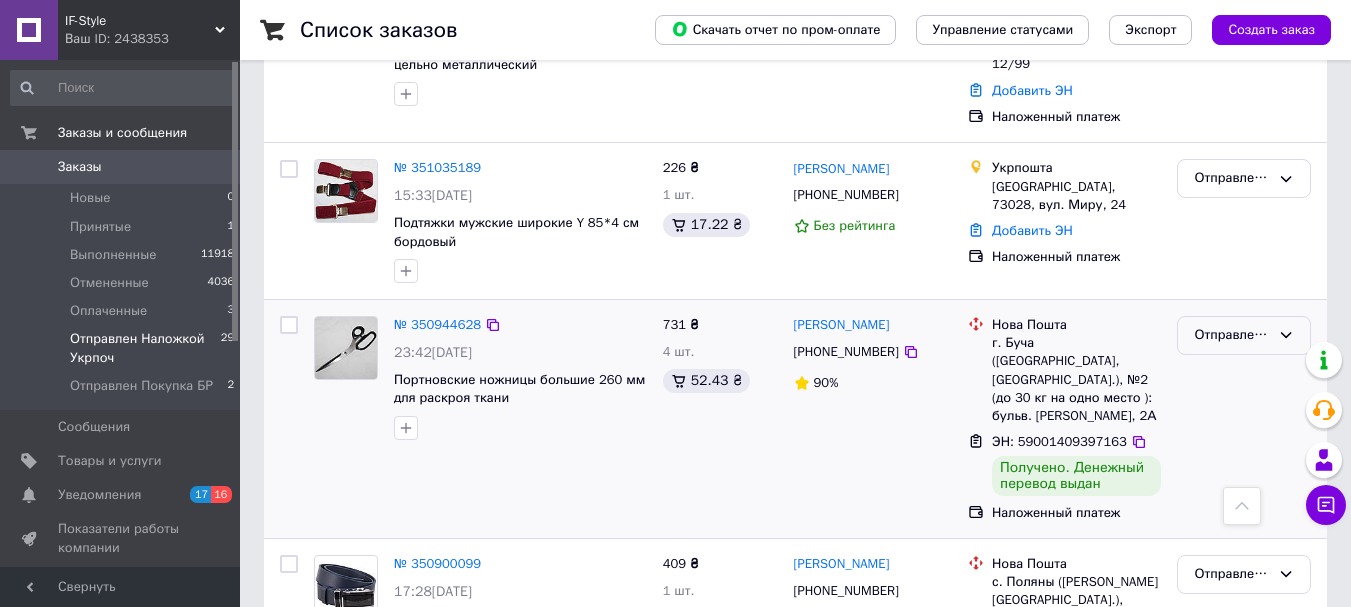 click on "Отправлен Наложкой Укрпоч" at bounding box center (1232, 335) 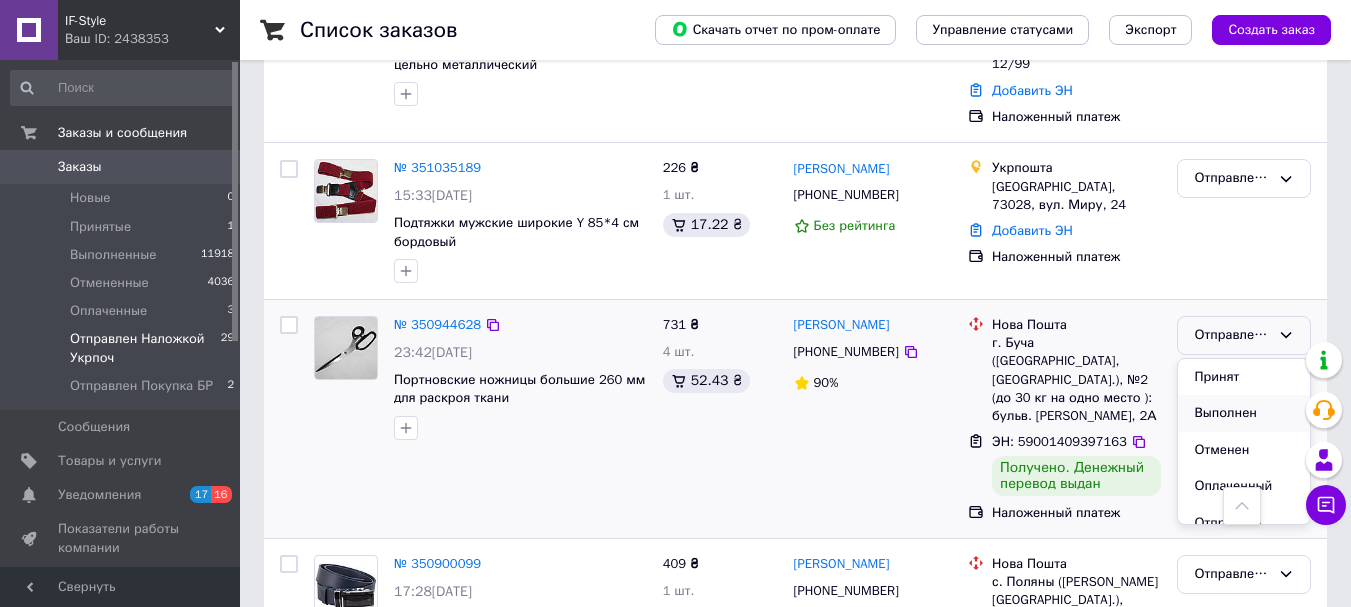 click on "Выполнен" at bounding box center [1244, 413] 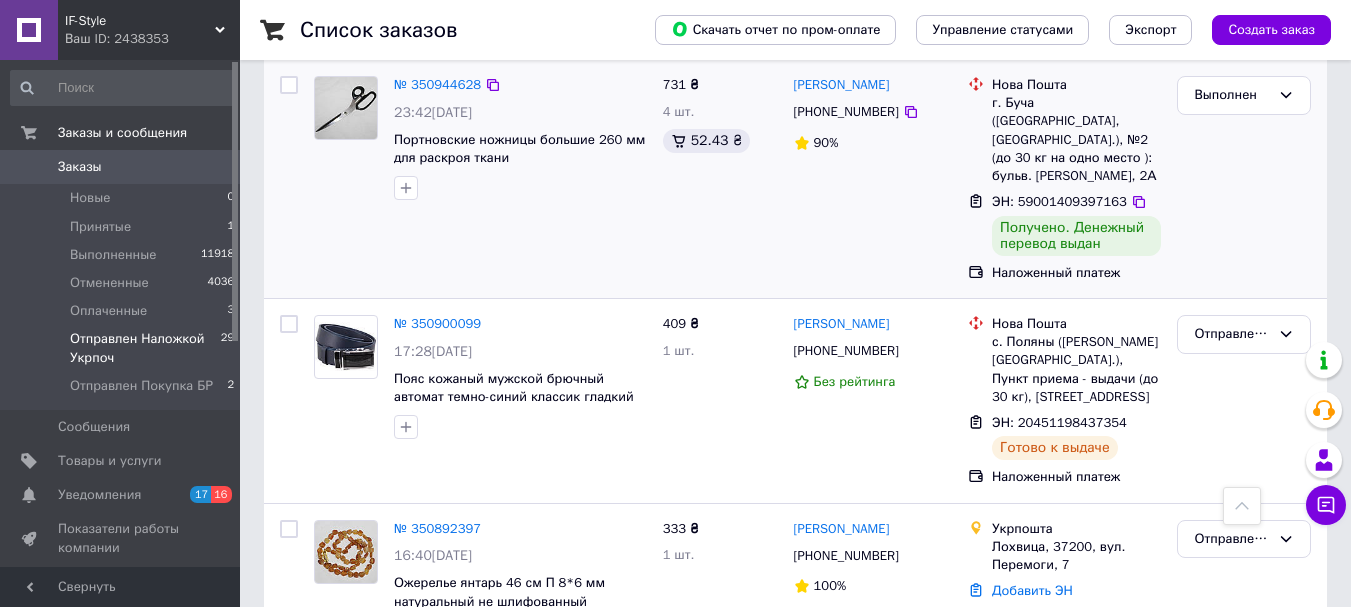 scroll, scrollTop: 2597, scrollLeft: 0, axis: vertical 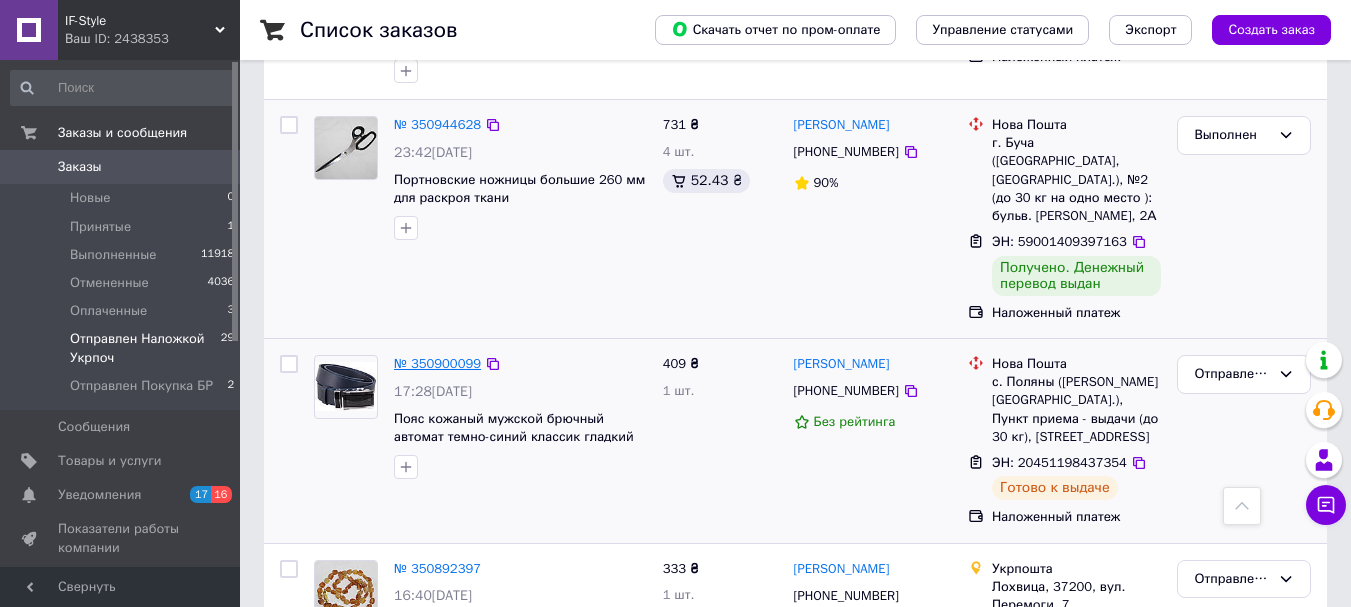 click on "№ 350900099" at bounding box center (437, 363) 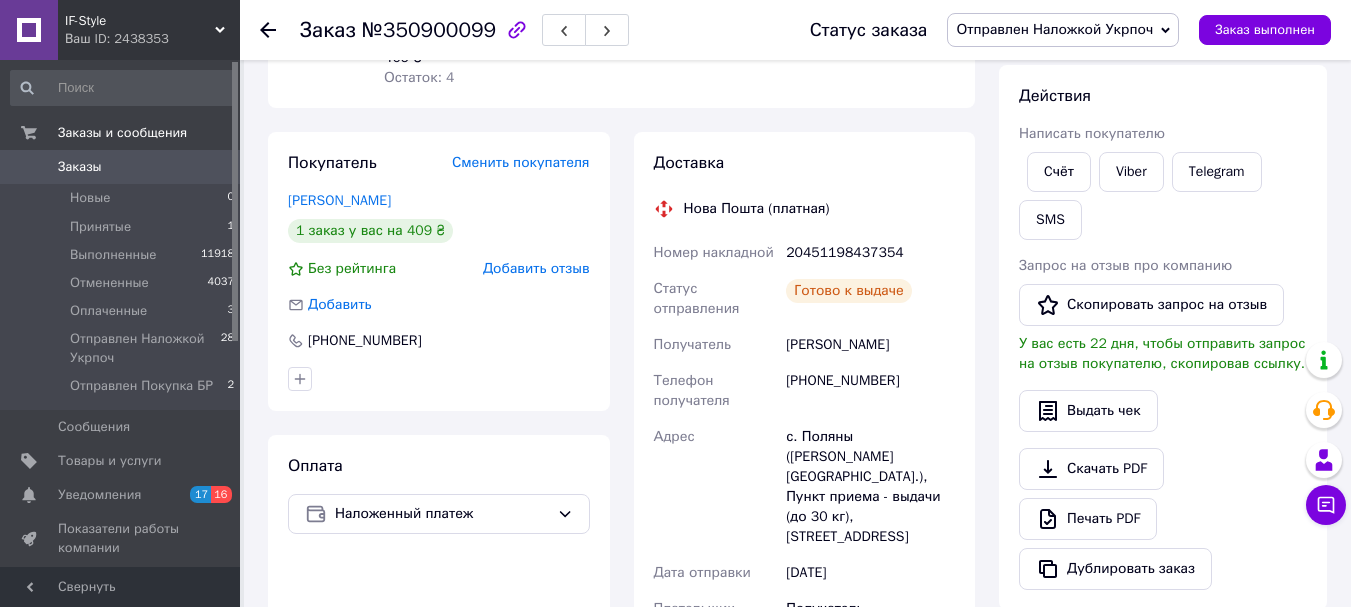 scroll, scrollTop: 300, scrollLeft: 0, axis: vertical 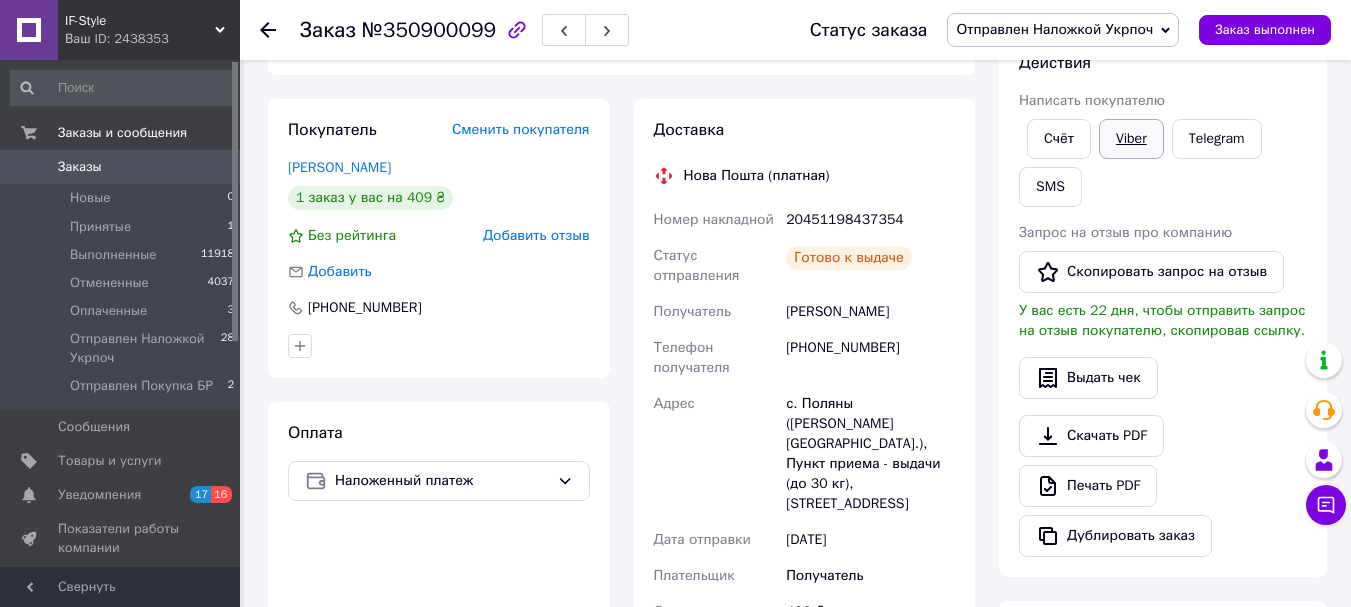 click on "Viber" at bounding box center [1131, 139] 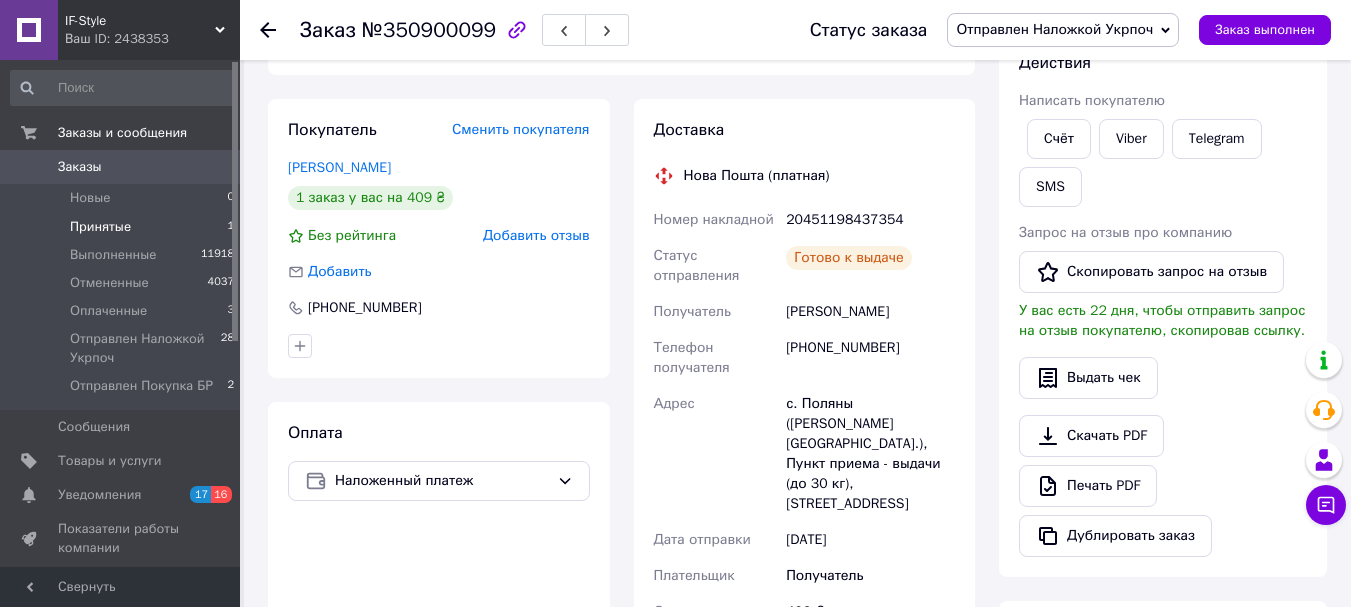 click on "Принятые" at bounding box center [100, 227] 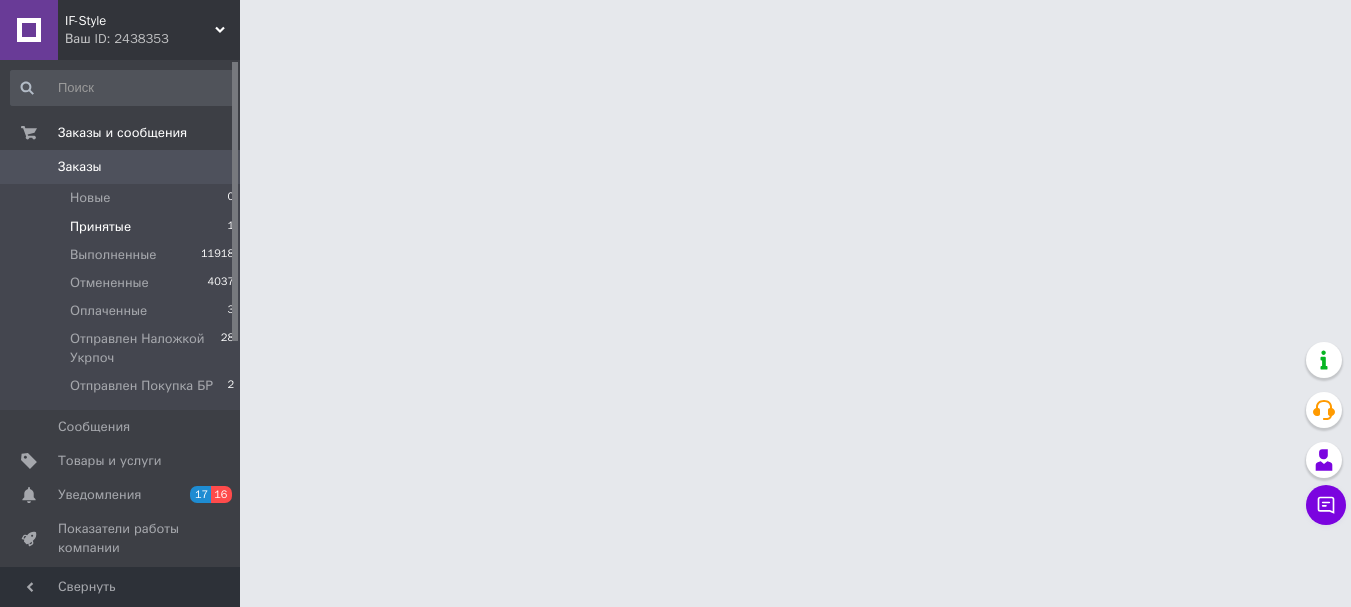 scroll, scrollTop: 0, scrollLeft: 0, axis: both 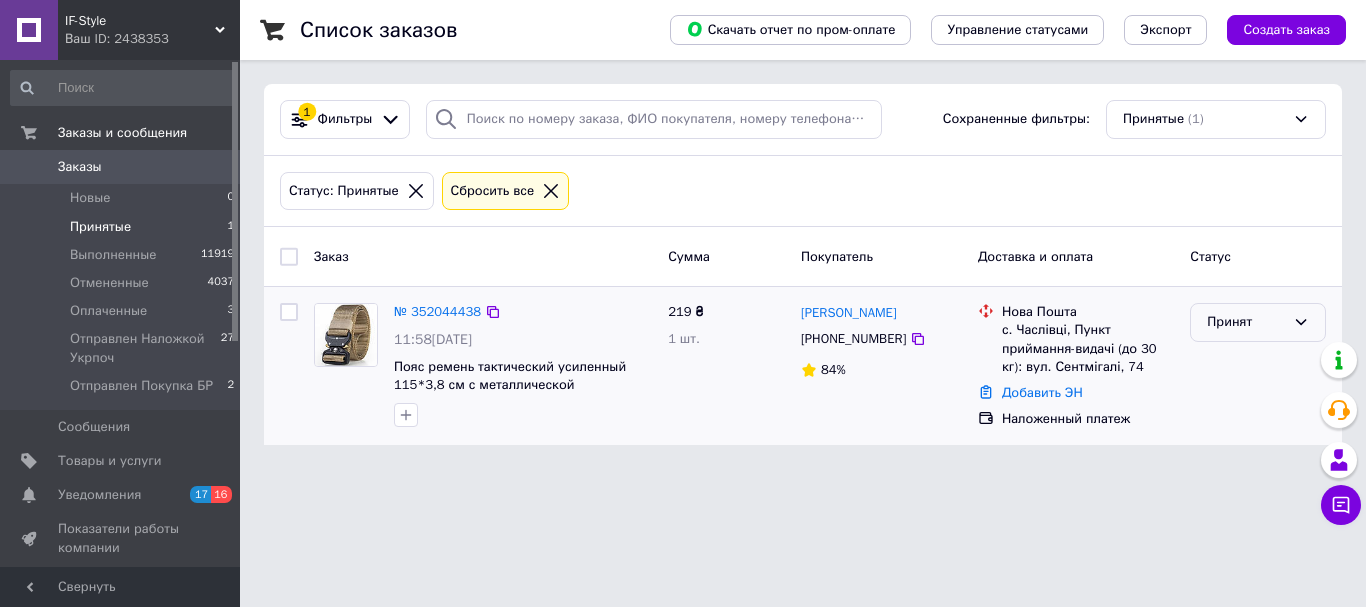click on "Принят" at bounding box center (1246, 322) 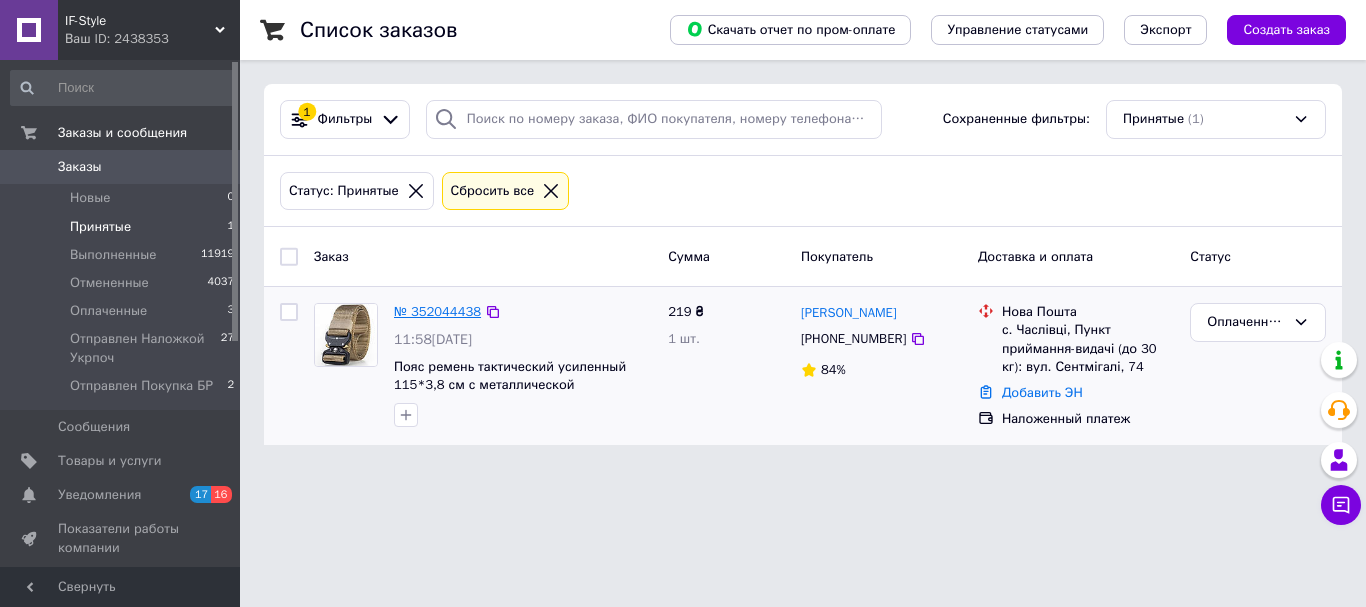 click on "№ 352044438" at bounding box center [437, 311] 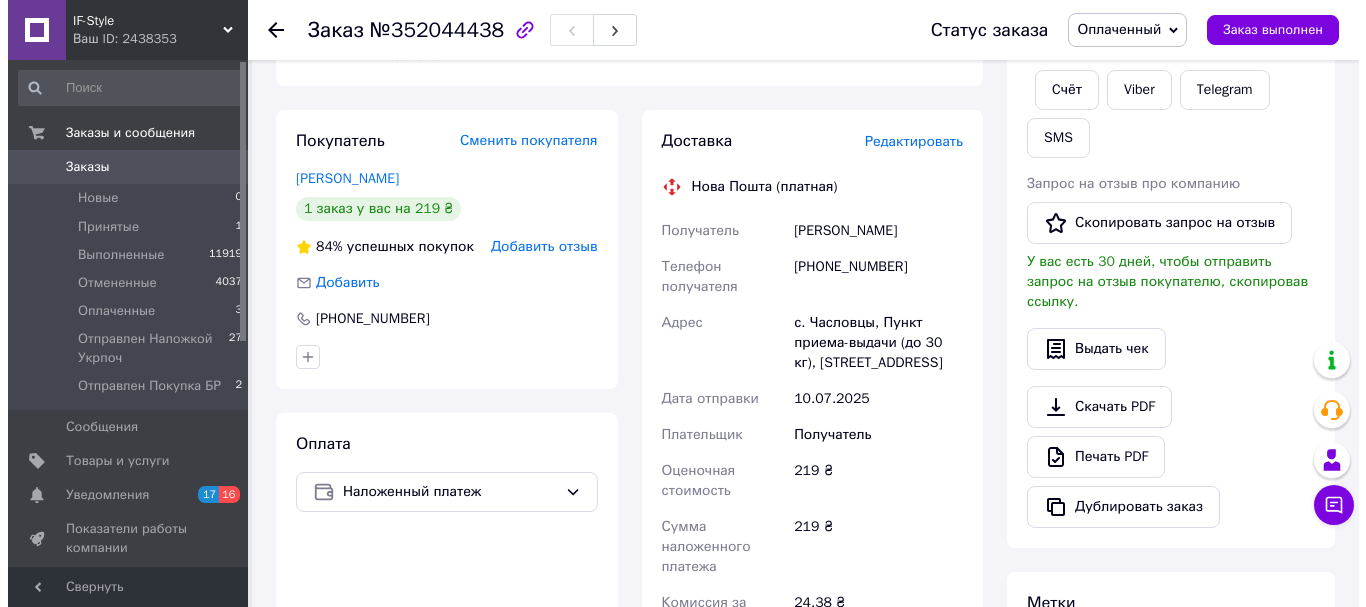 scroll, scrollTop: 300, scrollLeft: 0, axis: vertical 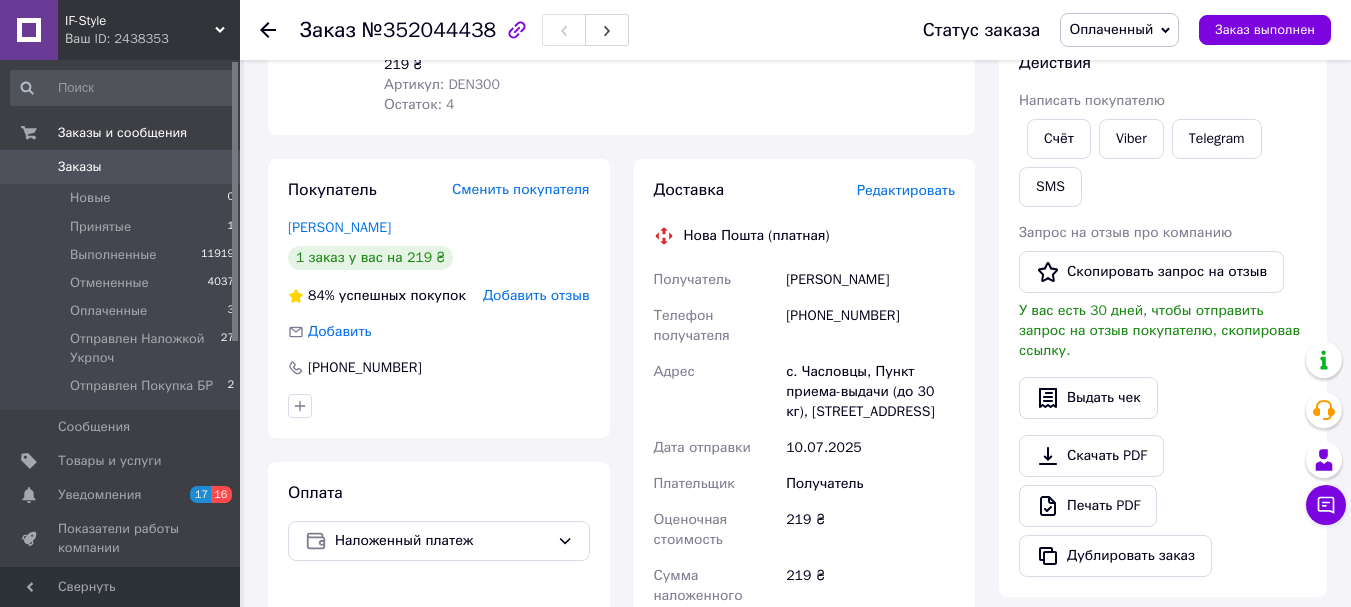 click on "Редактировать" at bounding box center (906, 190) 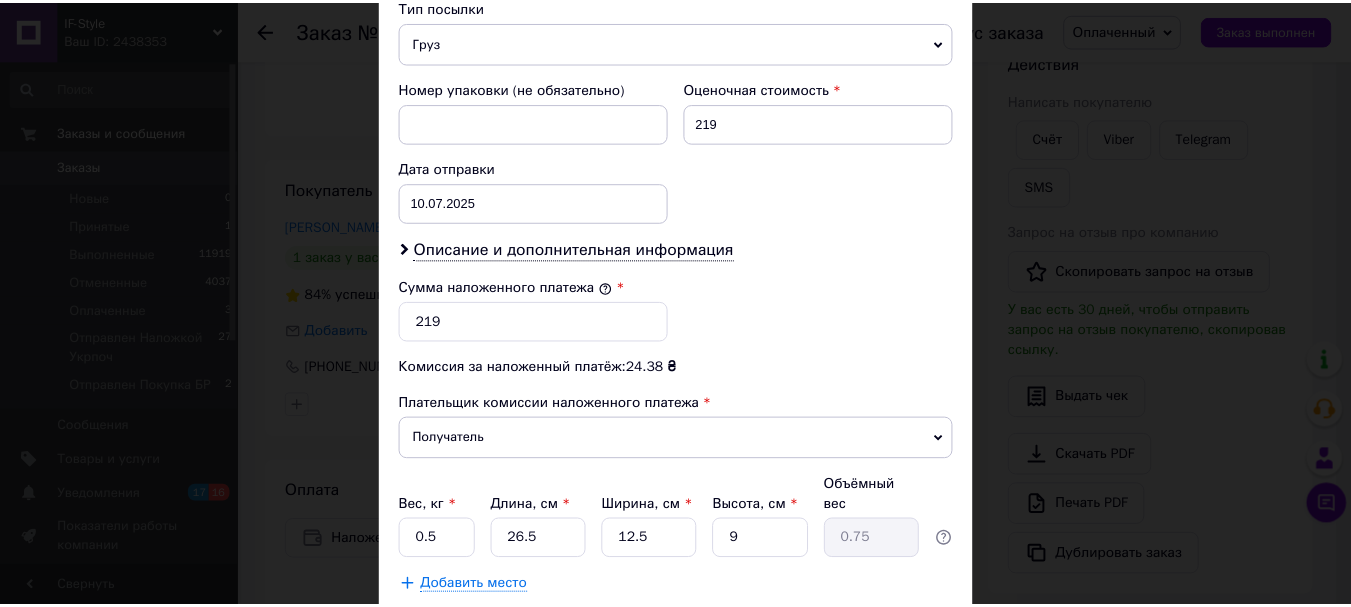 scroll, scrollTop: 900, scrollLeft: 0, axis: vertical 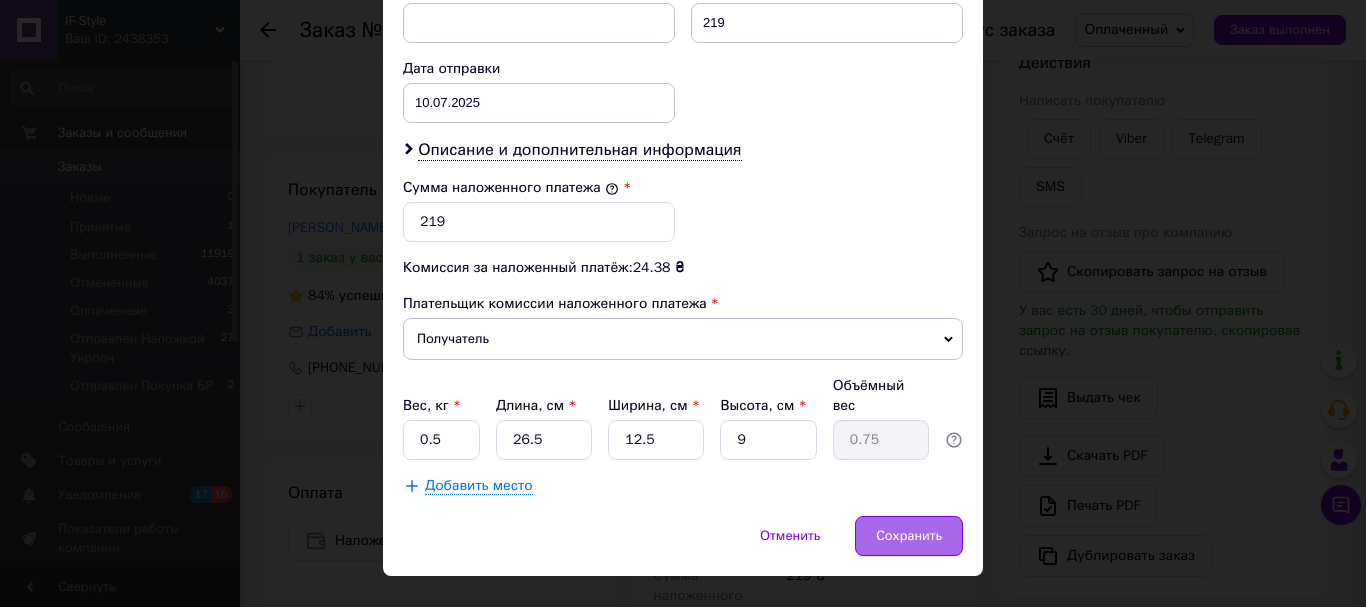 click on "Сохранить" at bounding box center (909, 536) 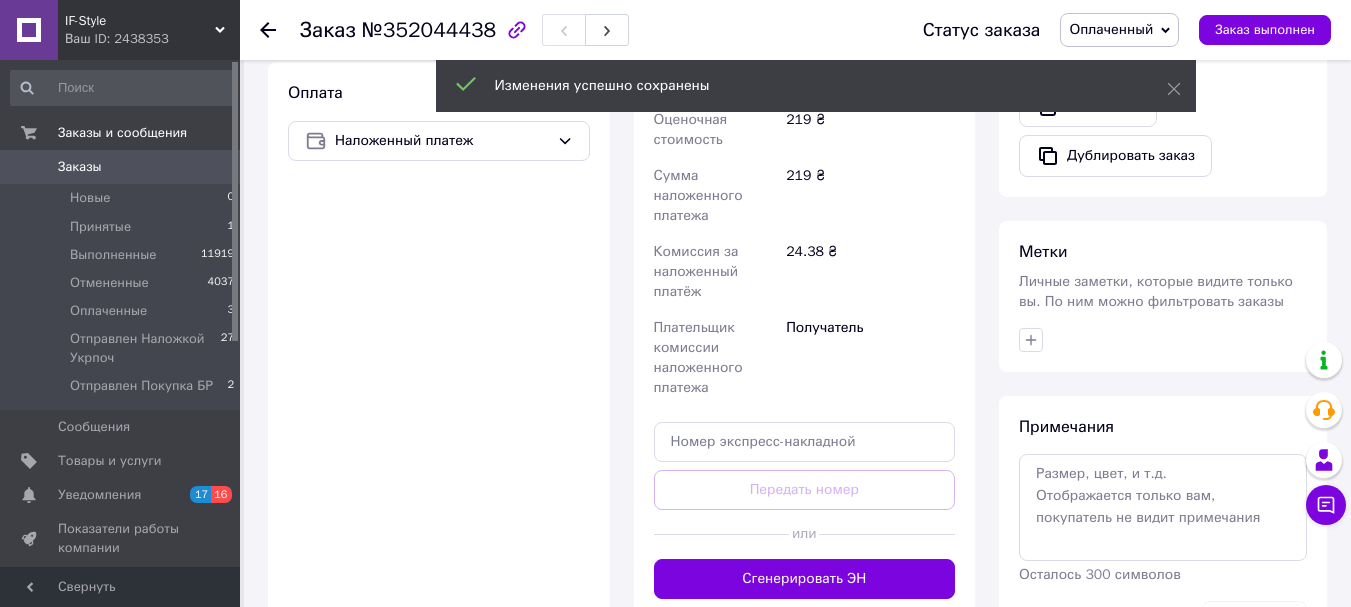 scroll, scrollTop: 800, scrollLeft: 0, axis: vertical 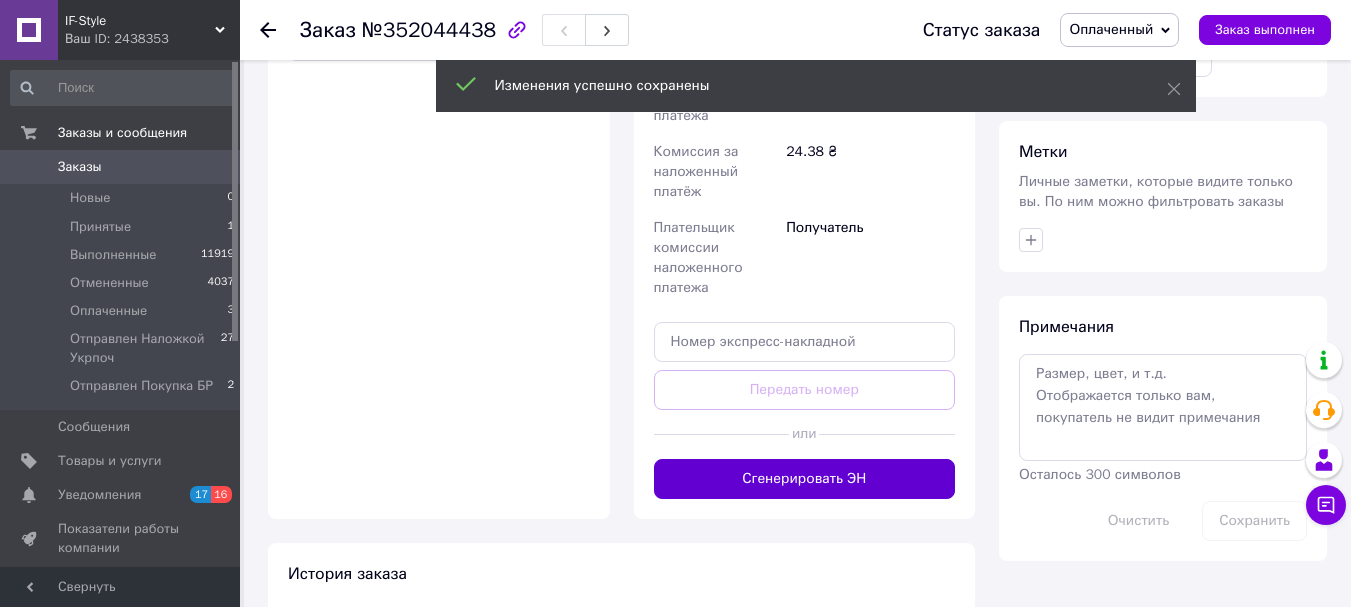 click on "Сгенерировать ЭН" at bounding box center (805, 479) 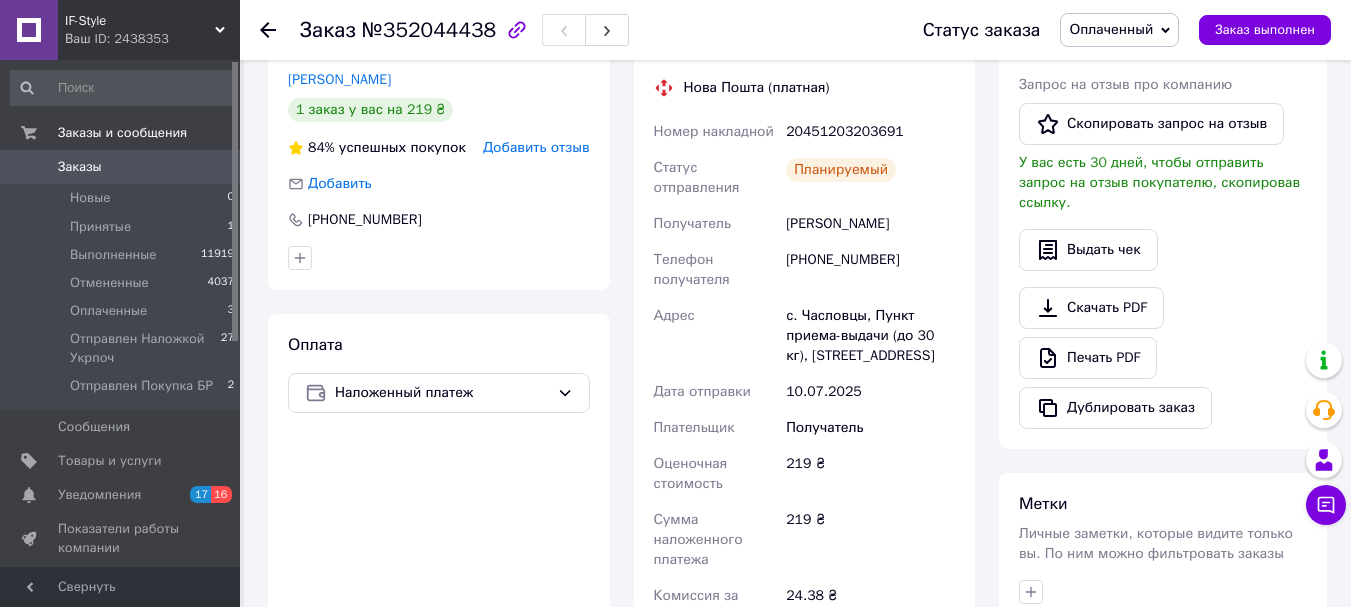scroll, scrollTop: 400, scrollLeft: 0, axis: vertical 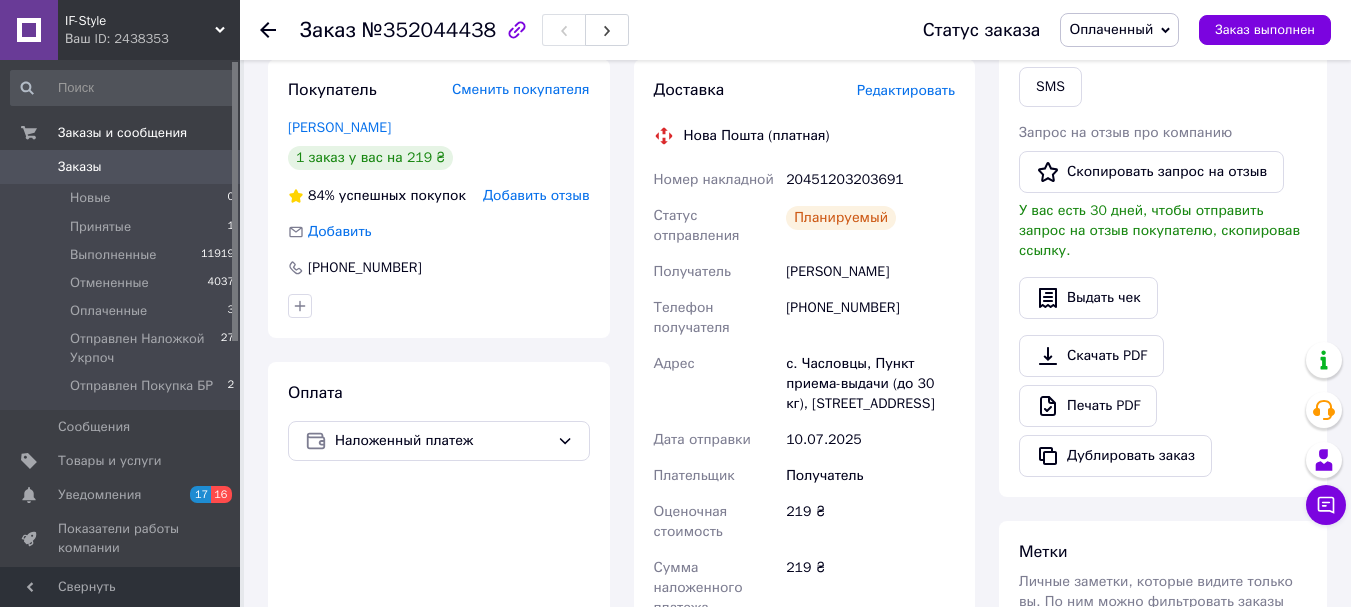 click on "Адрес" at bounding box center [716, 384] 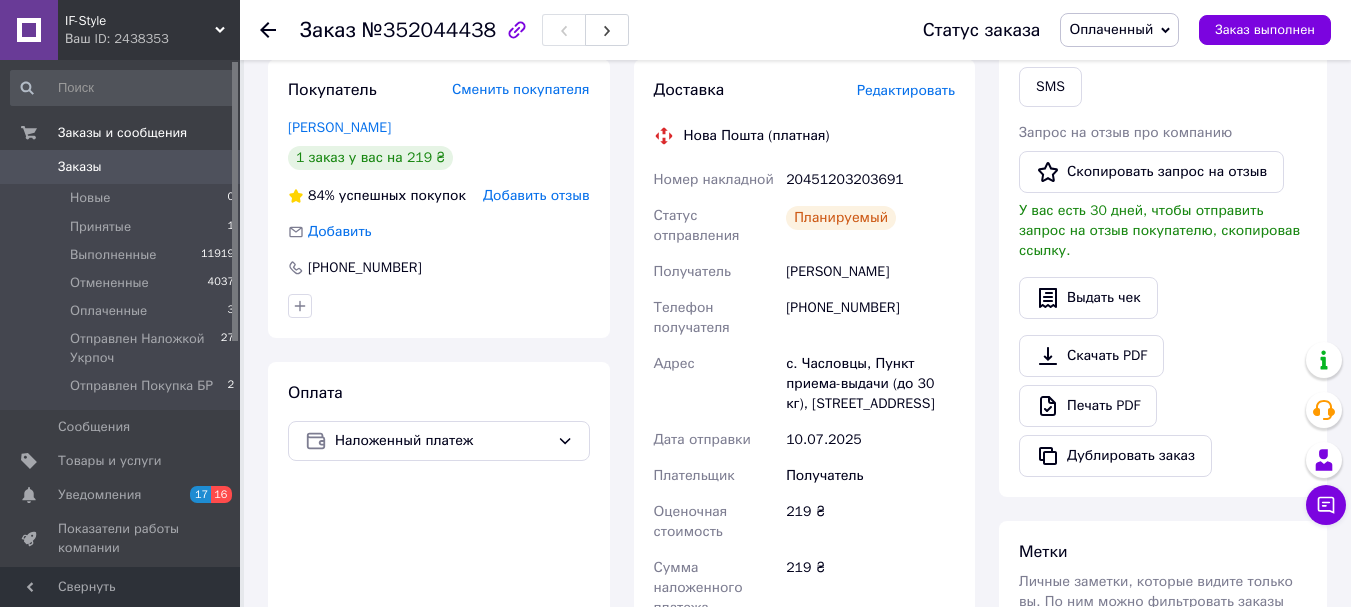 click on "Адрес" at bounding box center (716, 384) 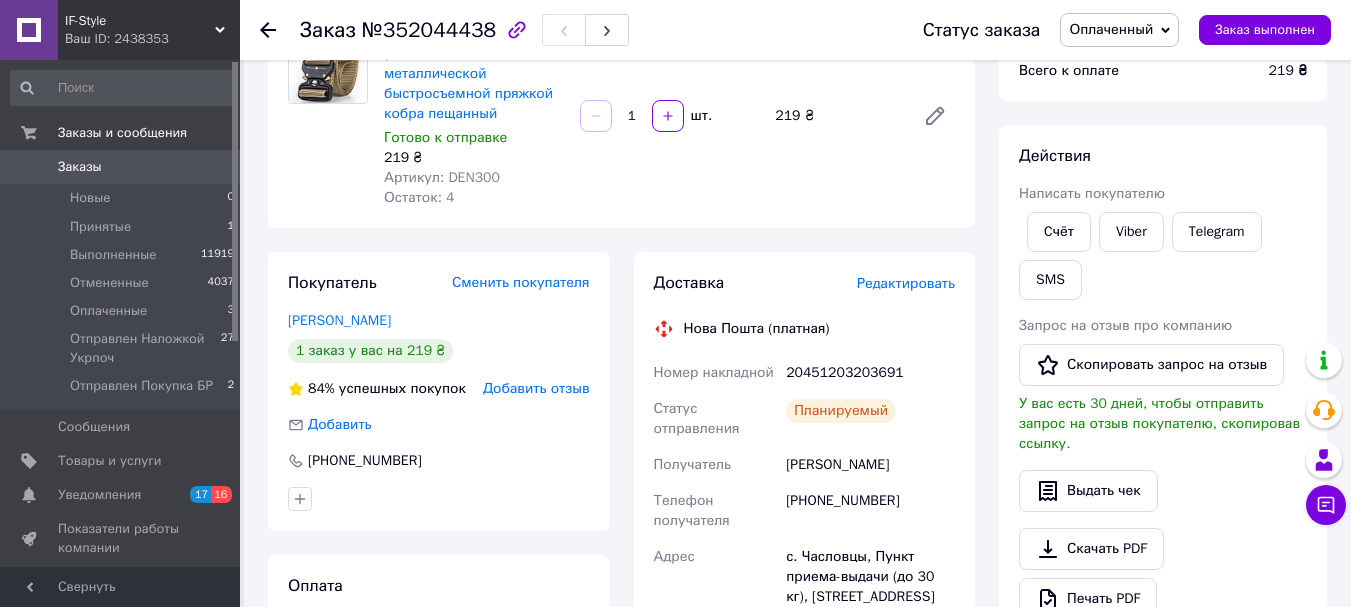 scroll, scrollTop: 200, scrollLeft: 0, axis: vertical 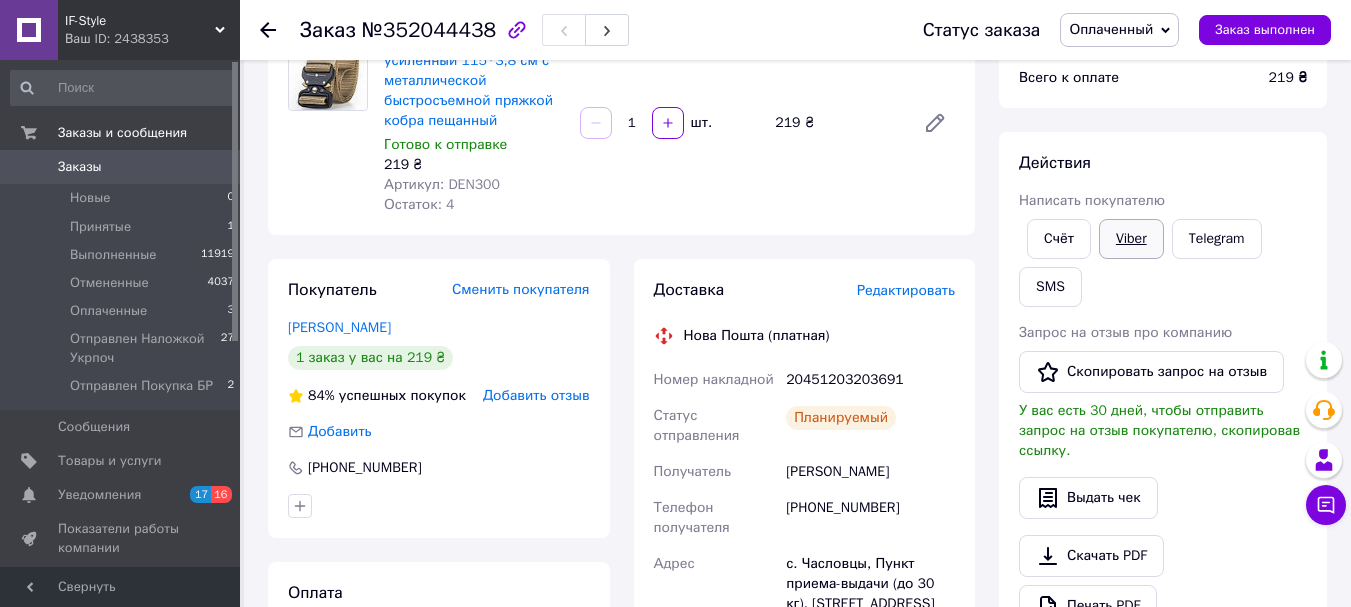 click on "Viber" at bounding box center (1131, 239) 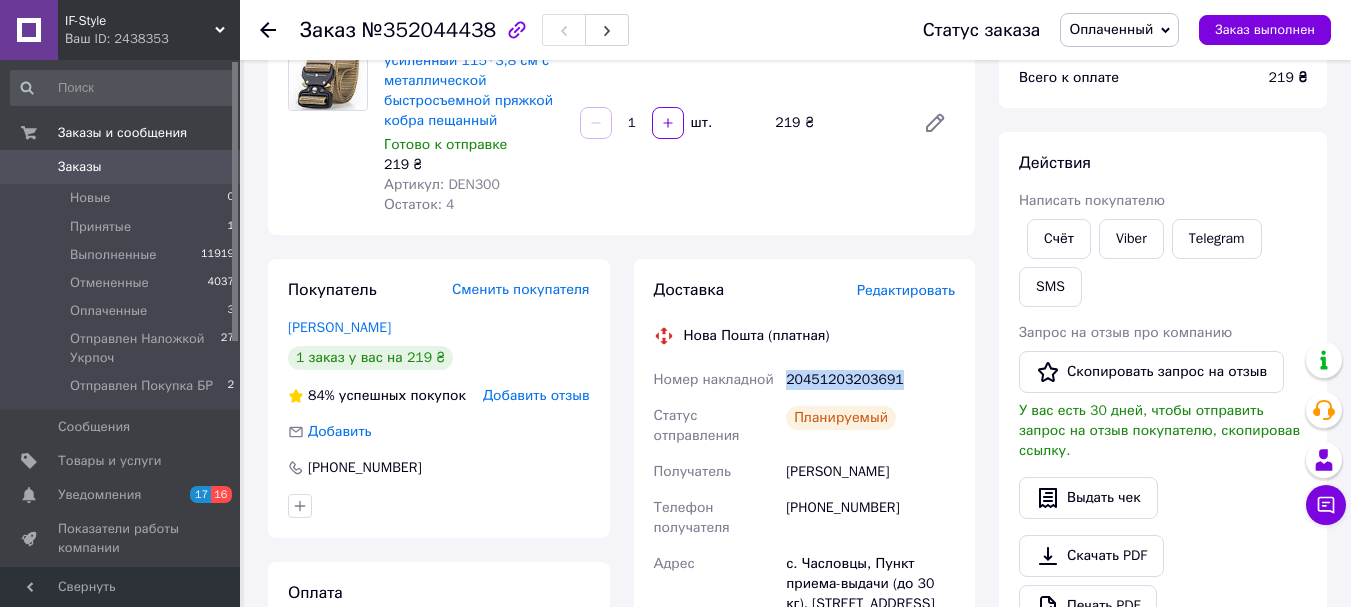drag, startPoint x: 789, startPoint y: 379, endPoint x: 892, endPoint y: 380, distance: 103.00485 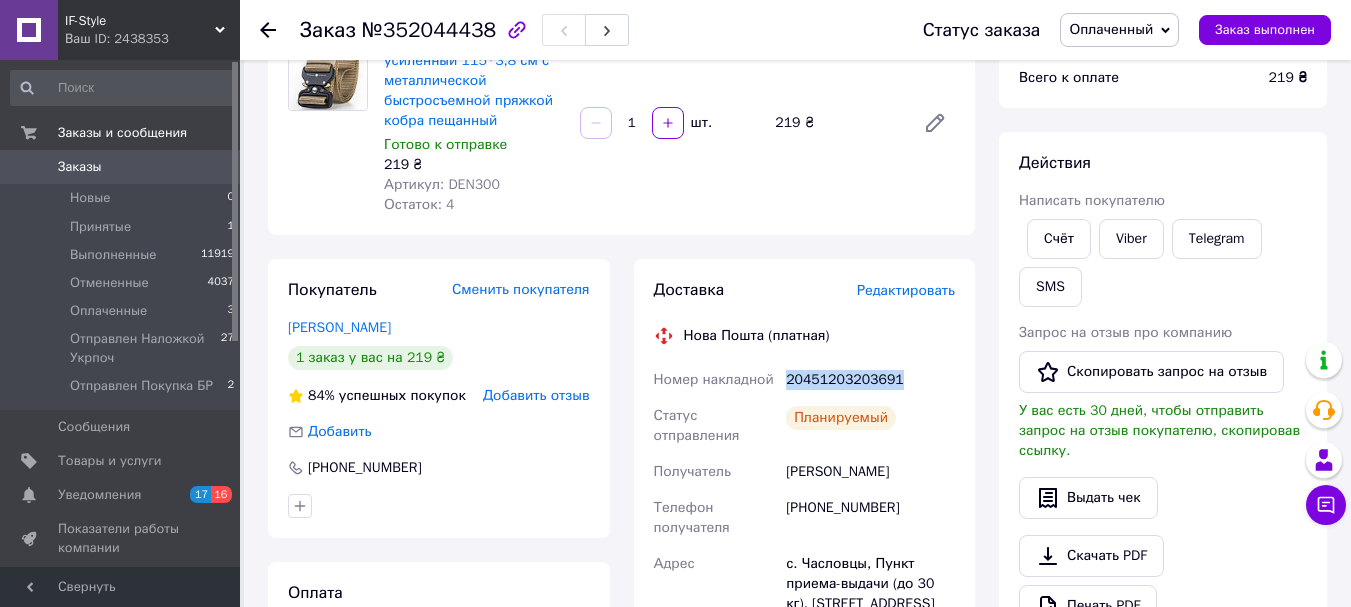 copy on "20451203203691" 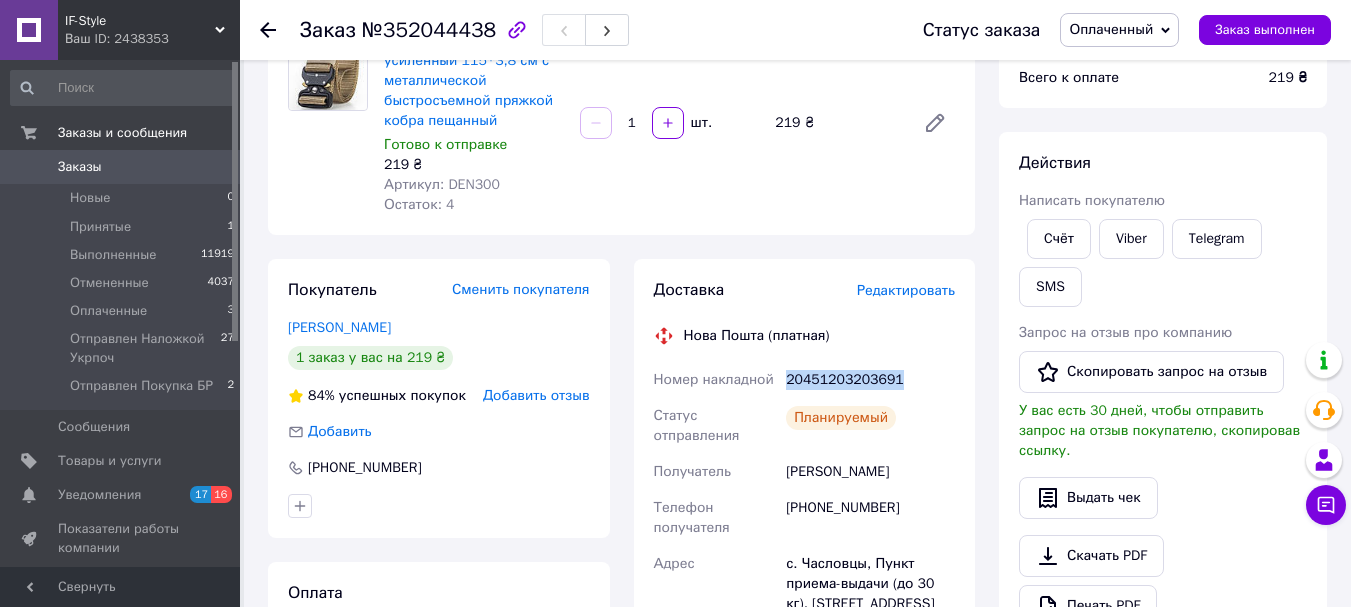 click on "Оплаченный" at bounding box center [1111, 29] 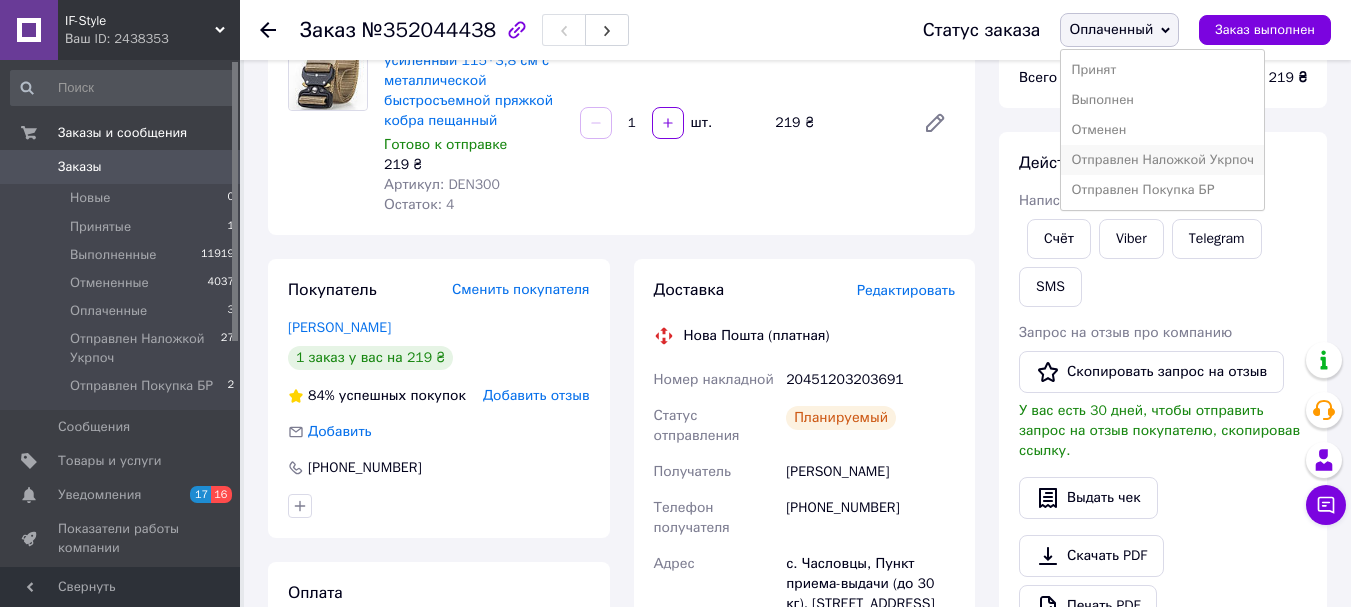click on "Отправлен Наложкой Укрпоч" at bounding box center (1162, 160) 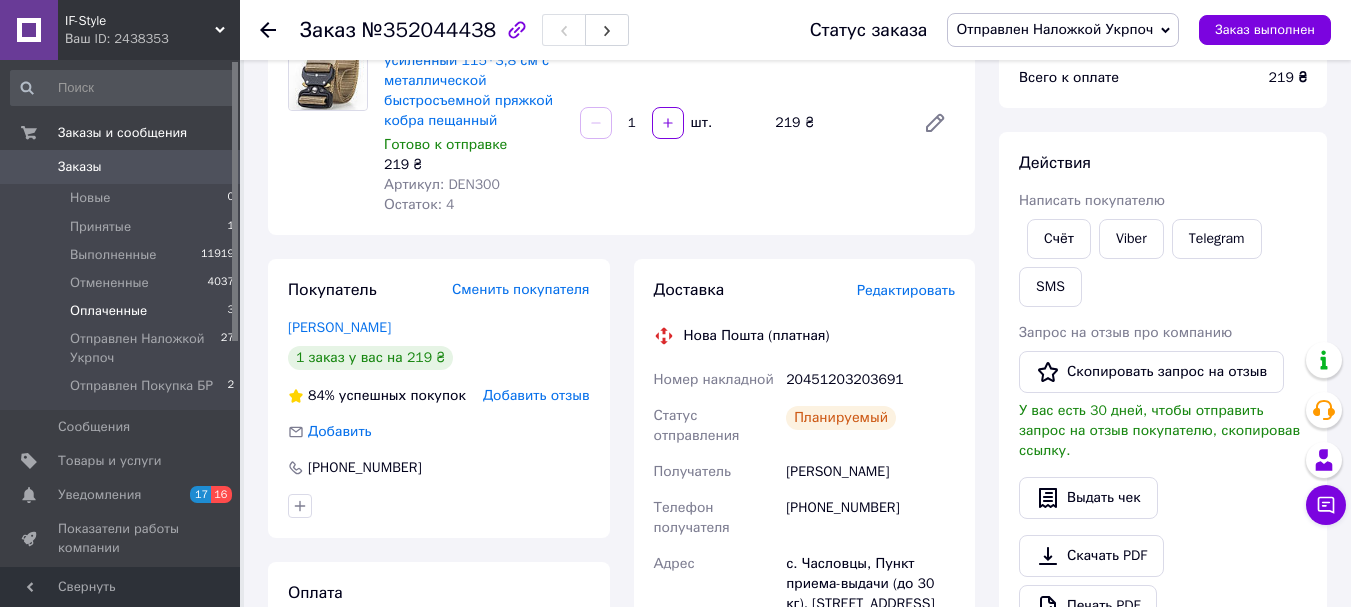 click on "Оплаченные" at bounding box center (108, 311) 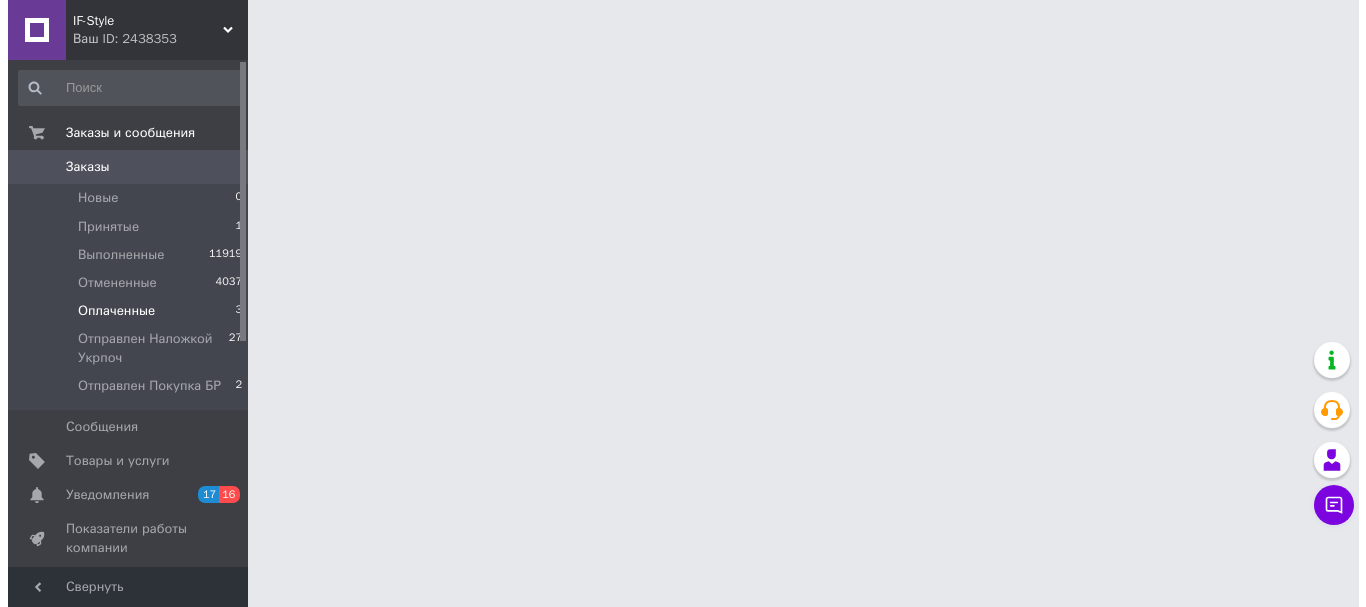 scroll, scrollTop: 0, scrollLeft: 0, axis: both 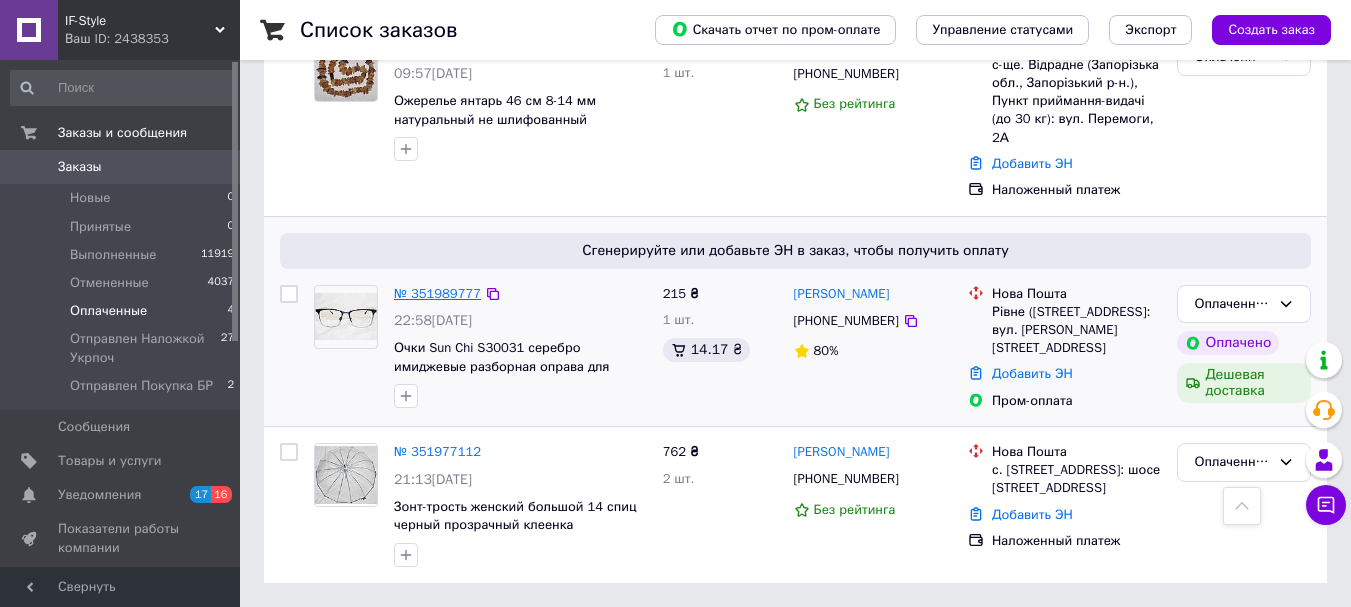 click on "№ 351989777" at bounding box center (437, 293) 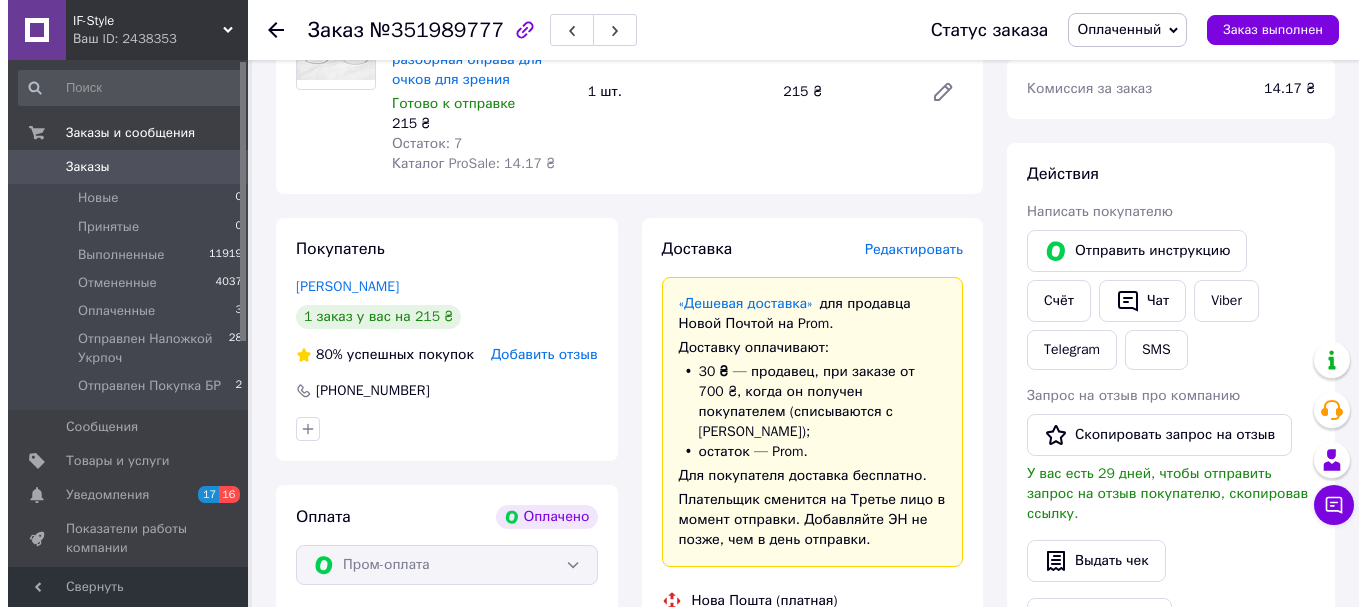 scroll, scrollTop: 752, scrollLeft: 0, axis: vertical 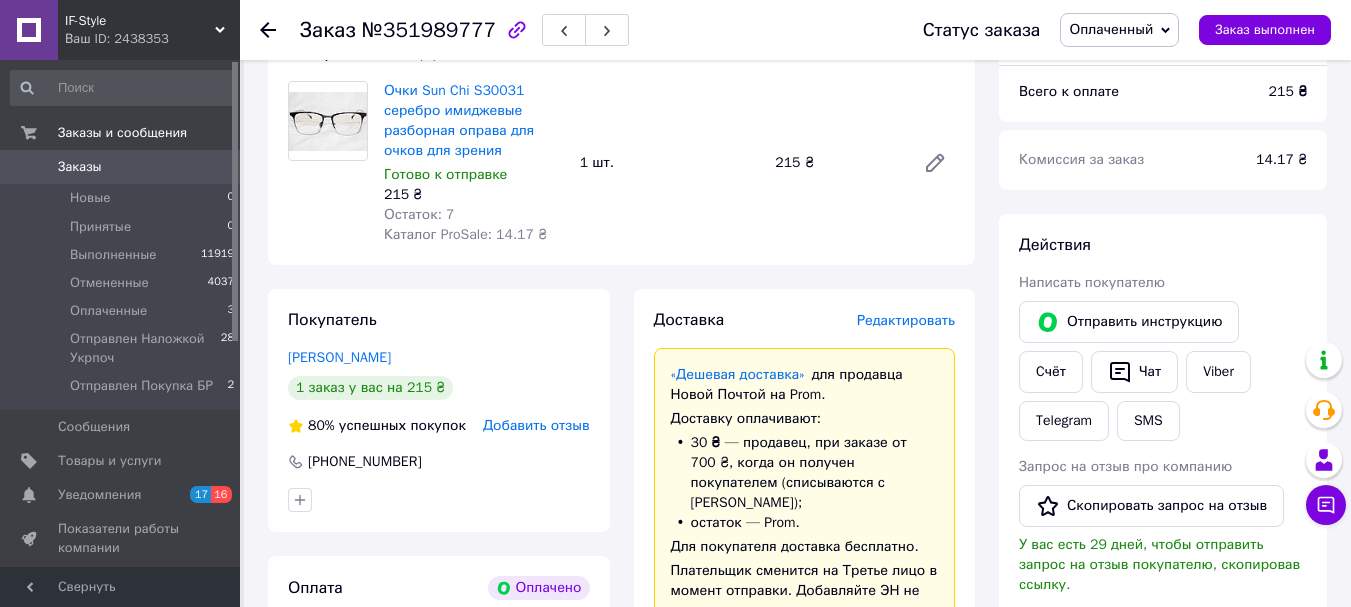 click on "Редактировать" at bounding box center [906, 320] 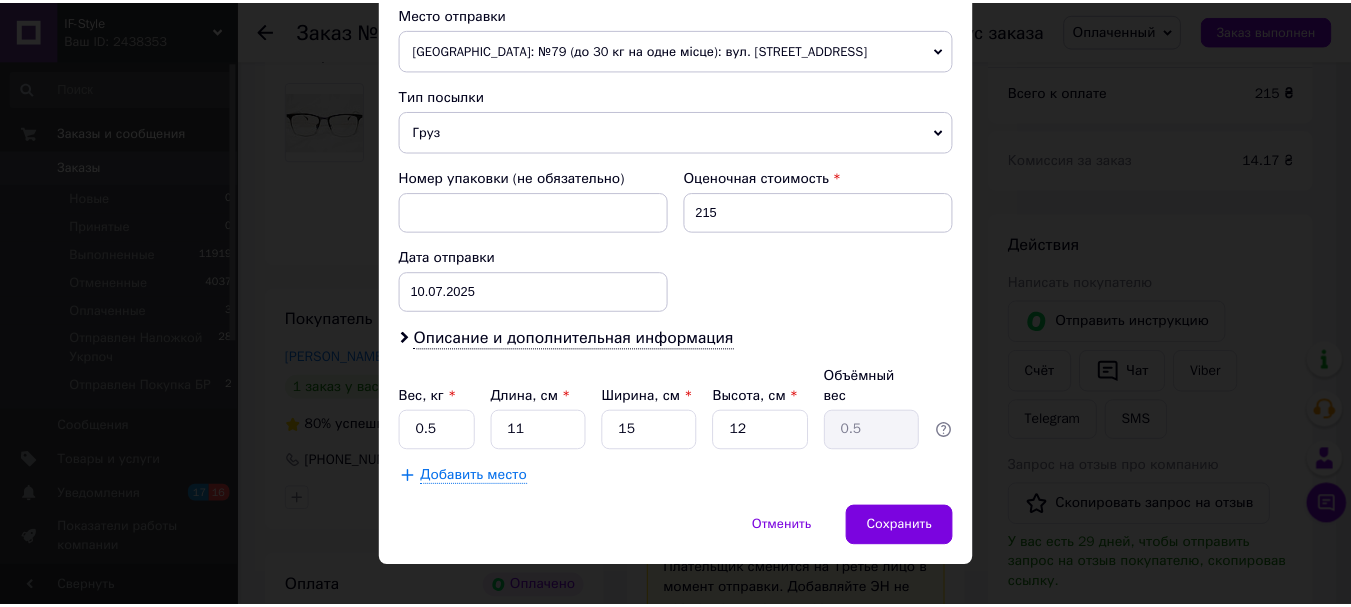 scroll, scrollTop: 721, scrollLeft: 0, axis: vertical 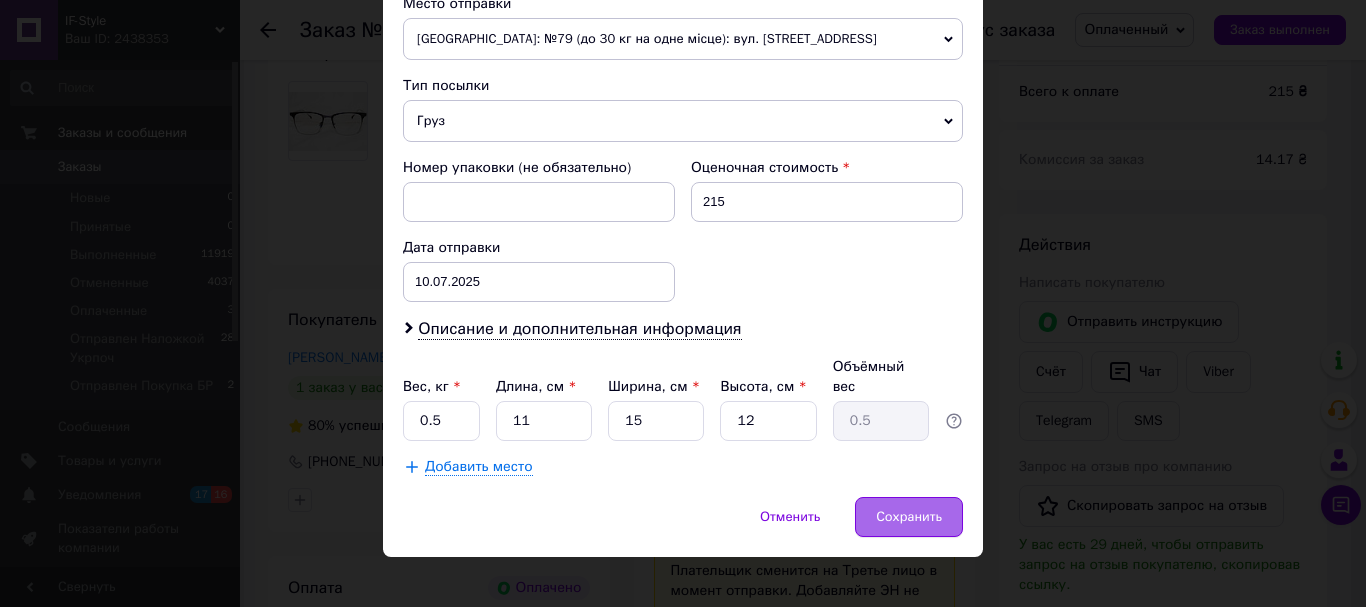 click on "Сохранить" at bounding box center [909, 517] 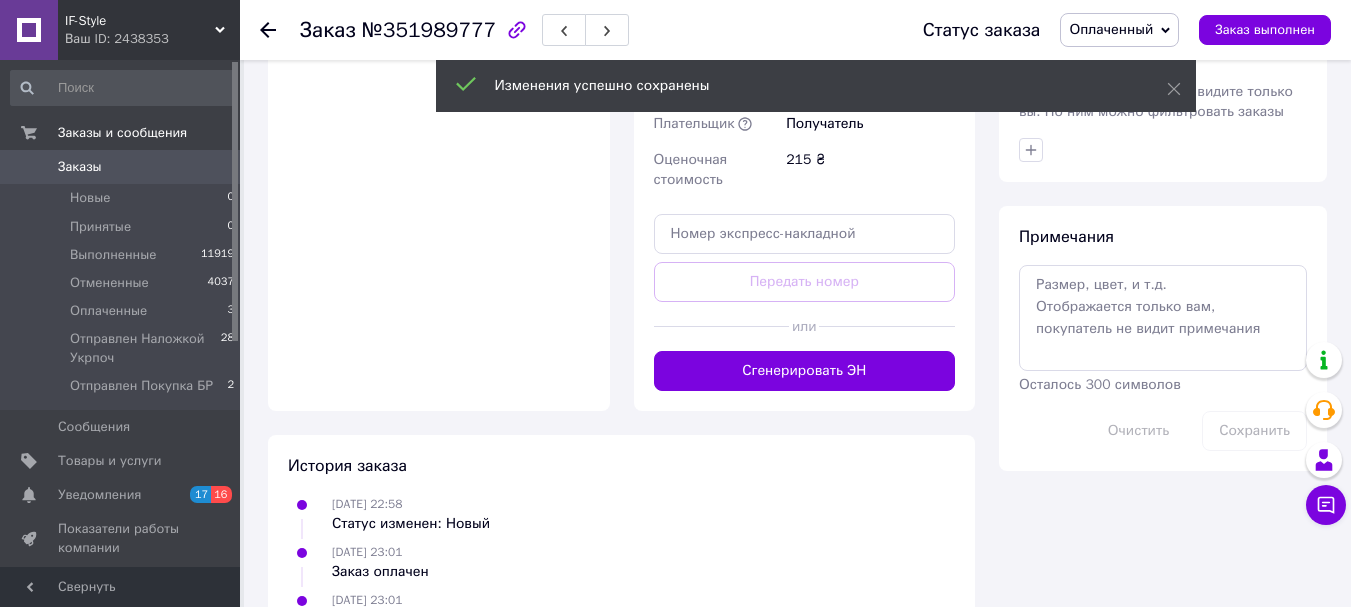 scroll, scrollTop: 1552, scrollLeft: 0, axis: vertical 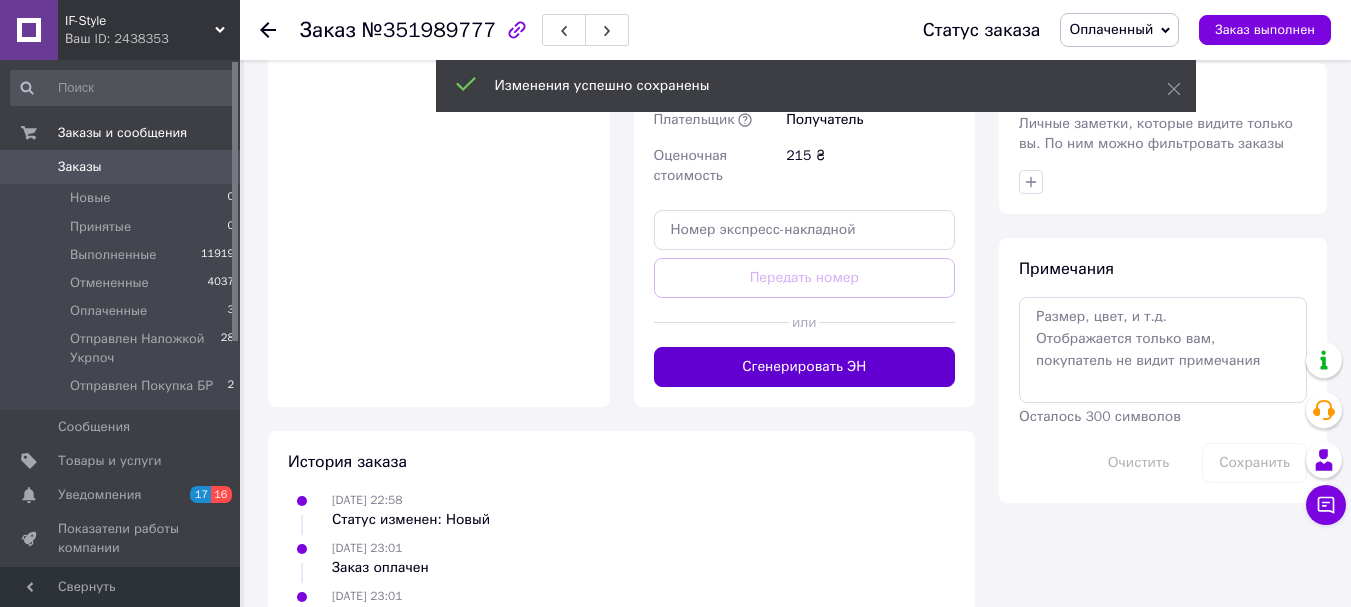 click on "Сгенерировать ЭН" at bounding box center [805, 367] 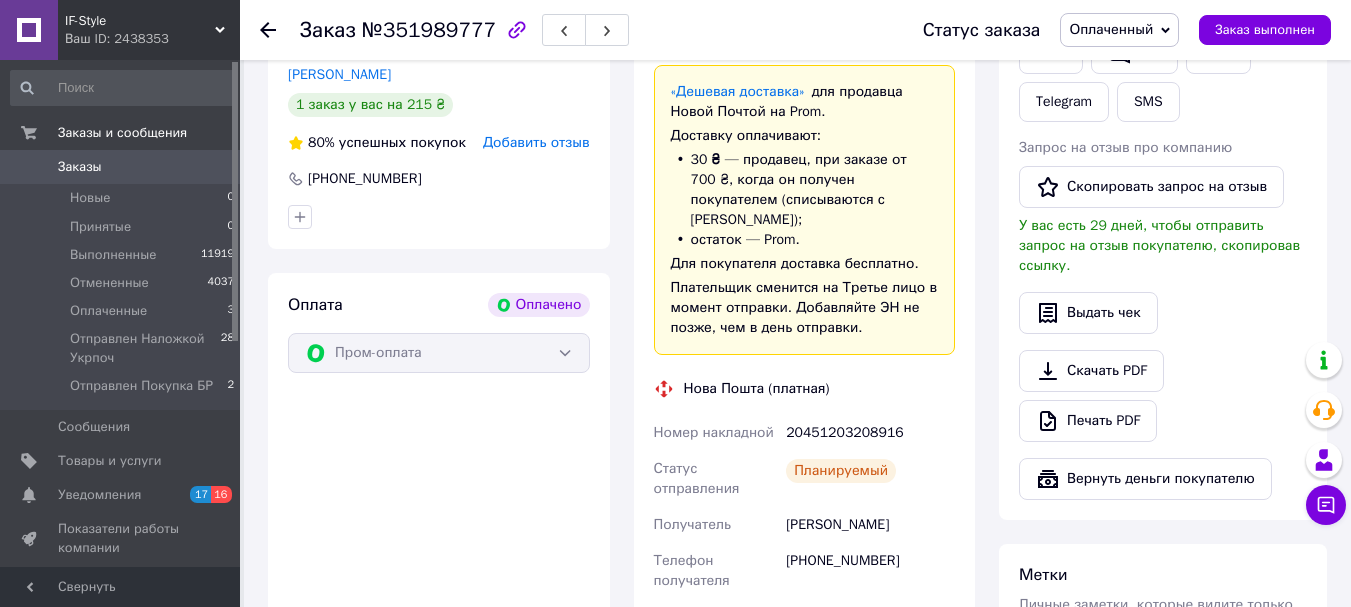scroll, scrollTop: 752, scrollLeft: 0, axis: vertical 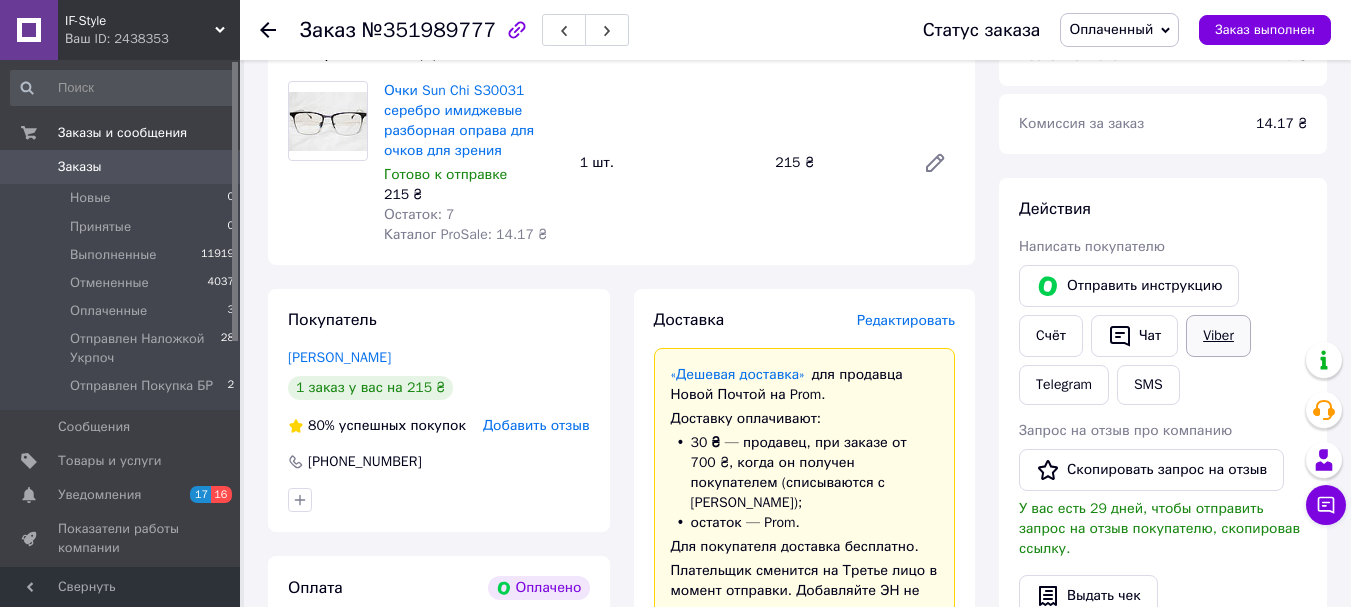 click on "Viber" at bounding box center [1218, 336] 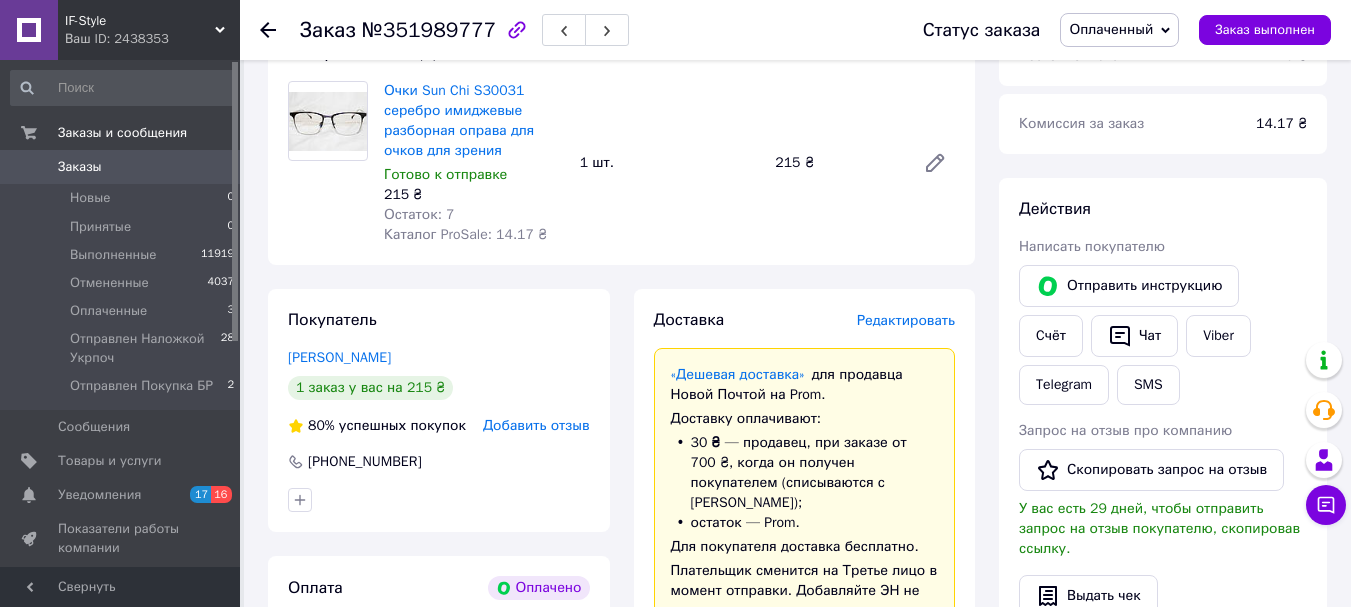 click on "Оплаченный" at bounding box center [1111, 29] 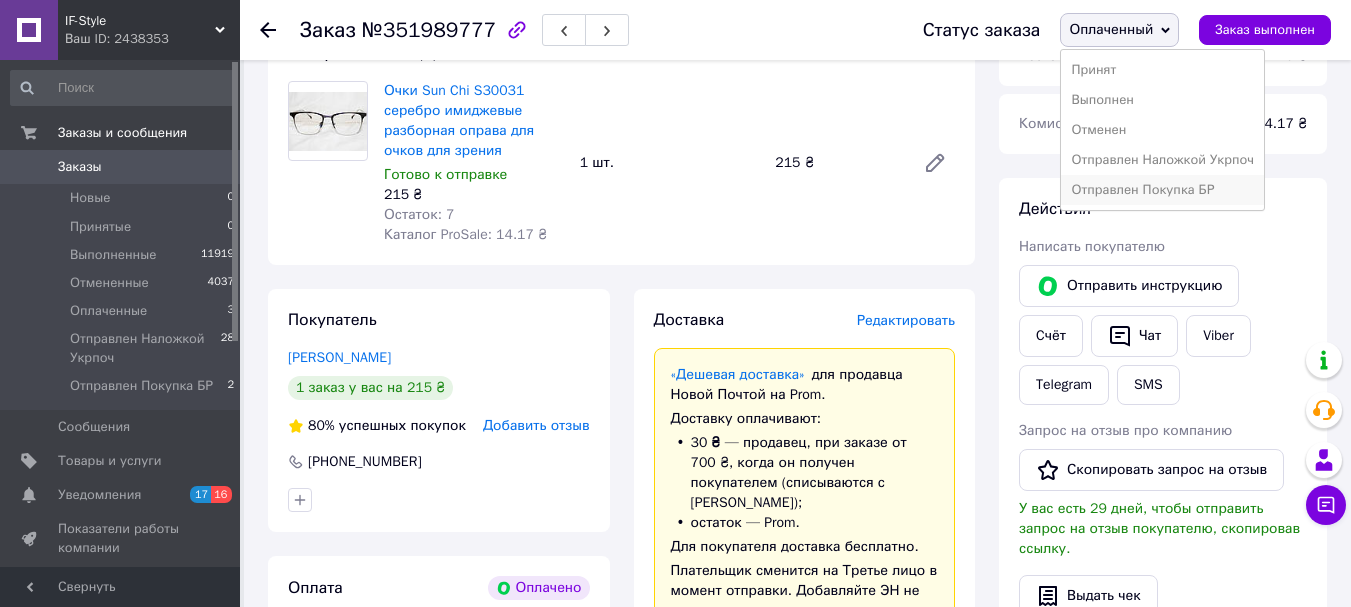 click on "Отправлен Покупка БР" at bounding box center [1162, 190] 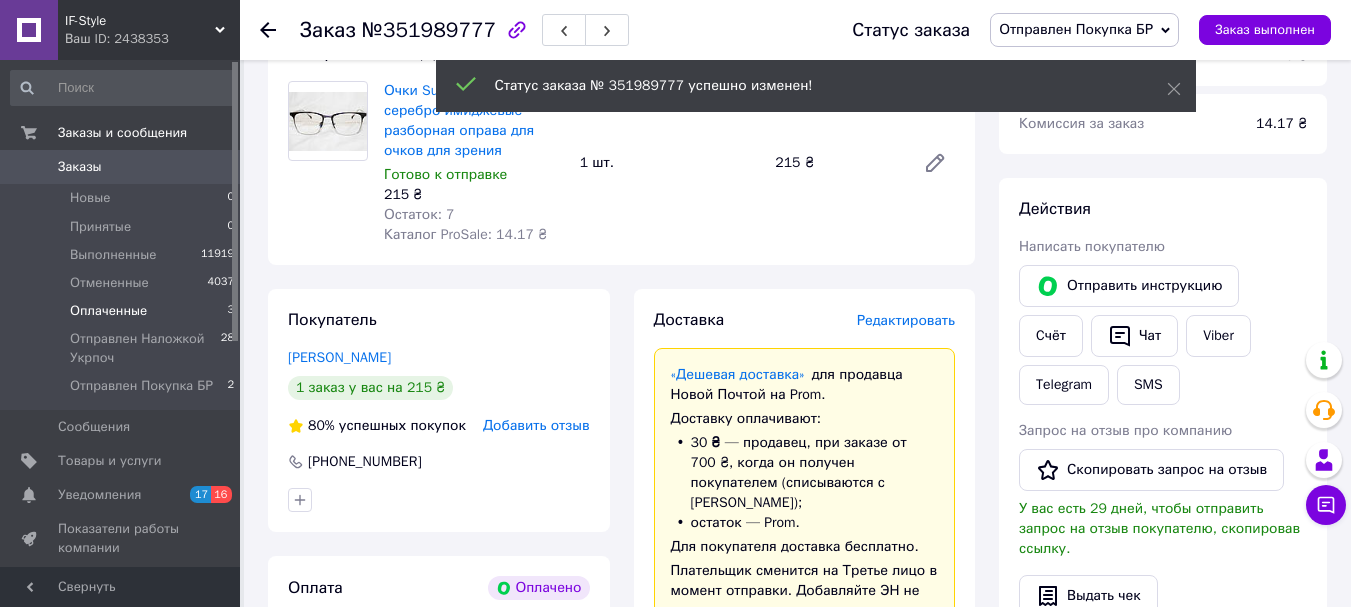 click on "Оплаченные" at bounding box center [108, 311] 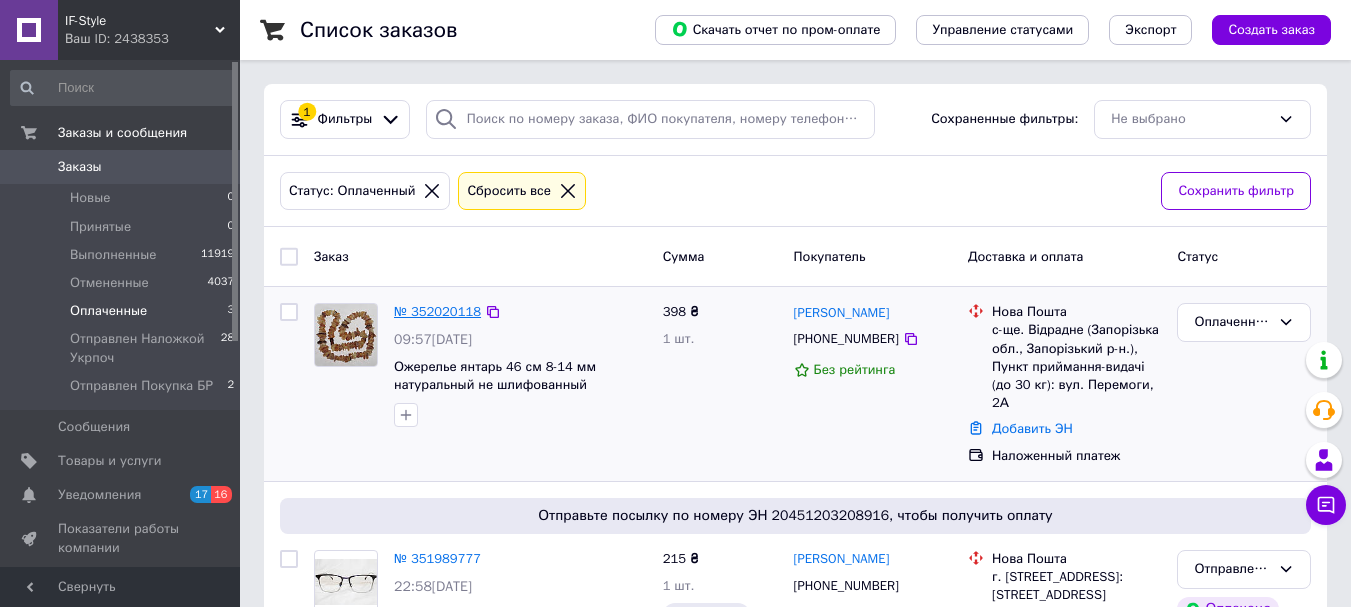 click on "№ 352020118" at bounding box center (437, 311) 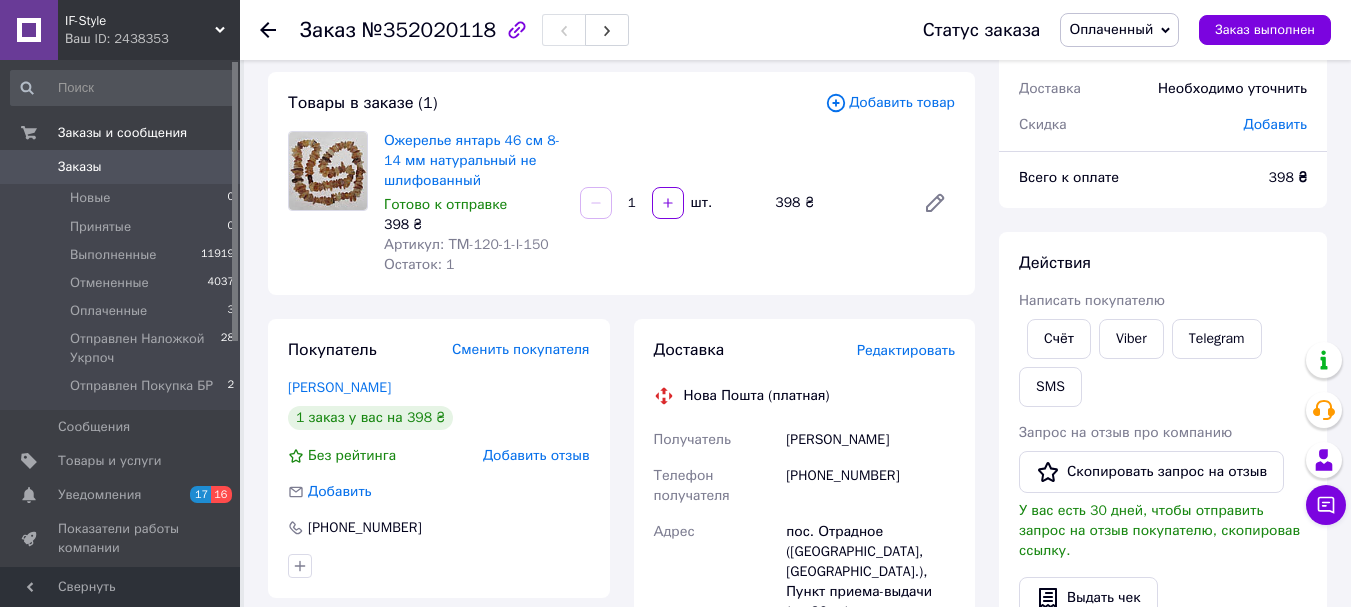 scroll, scrollTop: 200, scrollLeft: 0, axis: vertical 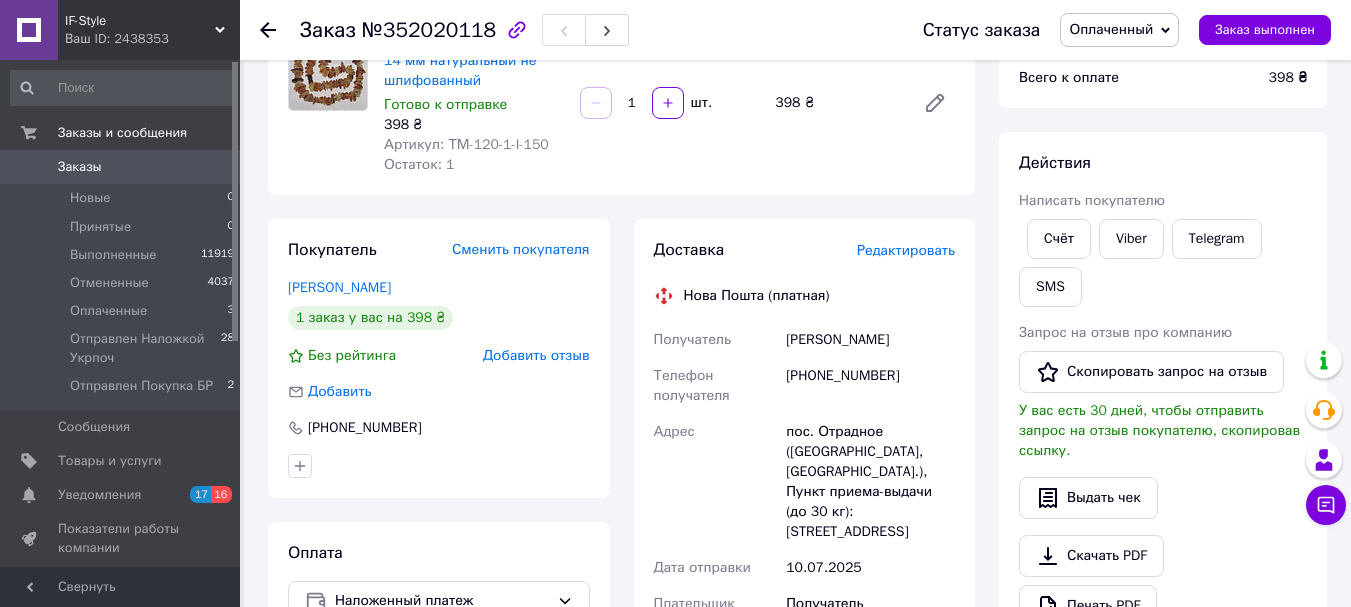 click on "Оплаченный" at bounding box center [1111, 29] 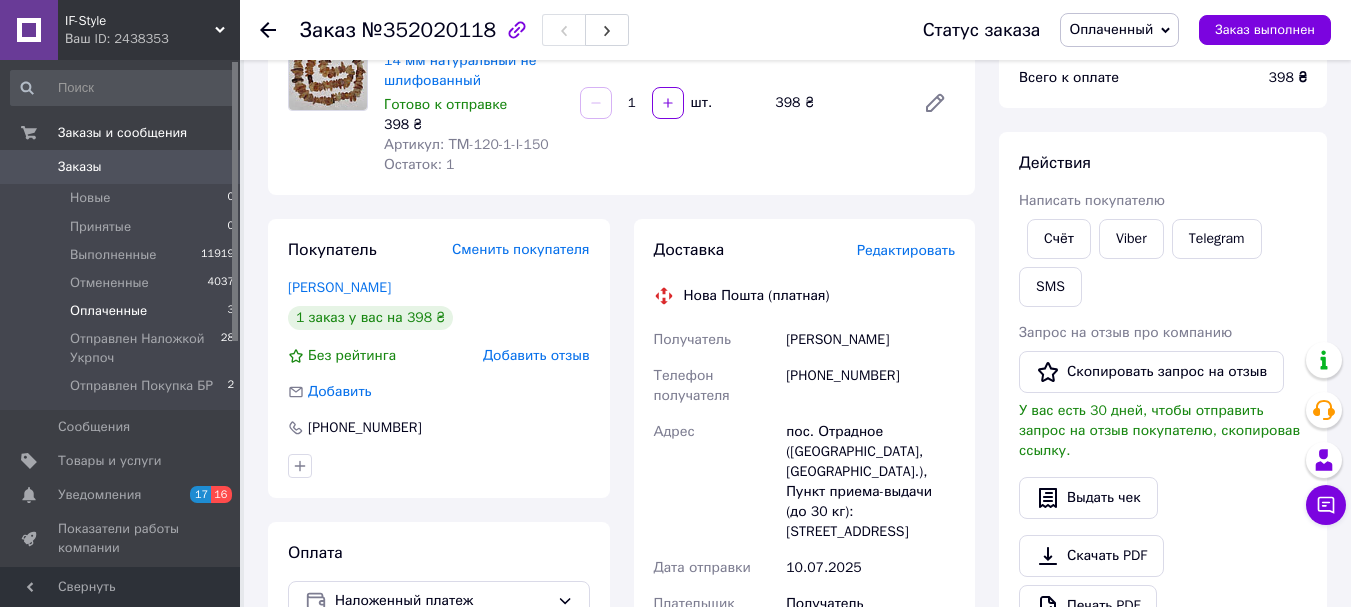 click on "Оплаченные" at bounding box center (108, 311) 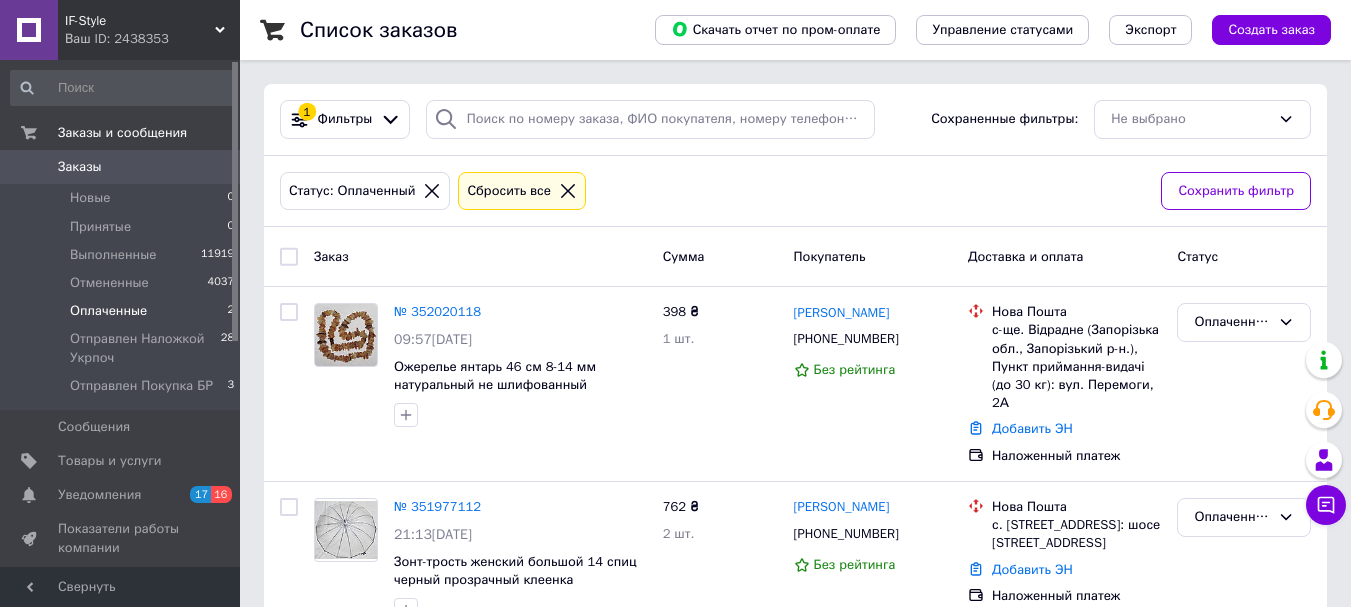 scroll, scrollTop: 55, scrollLeft: 0, axis: vertical 